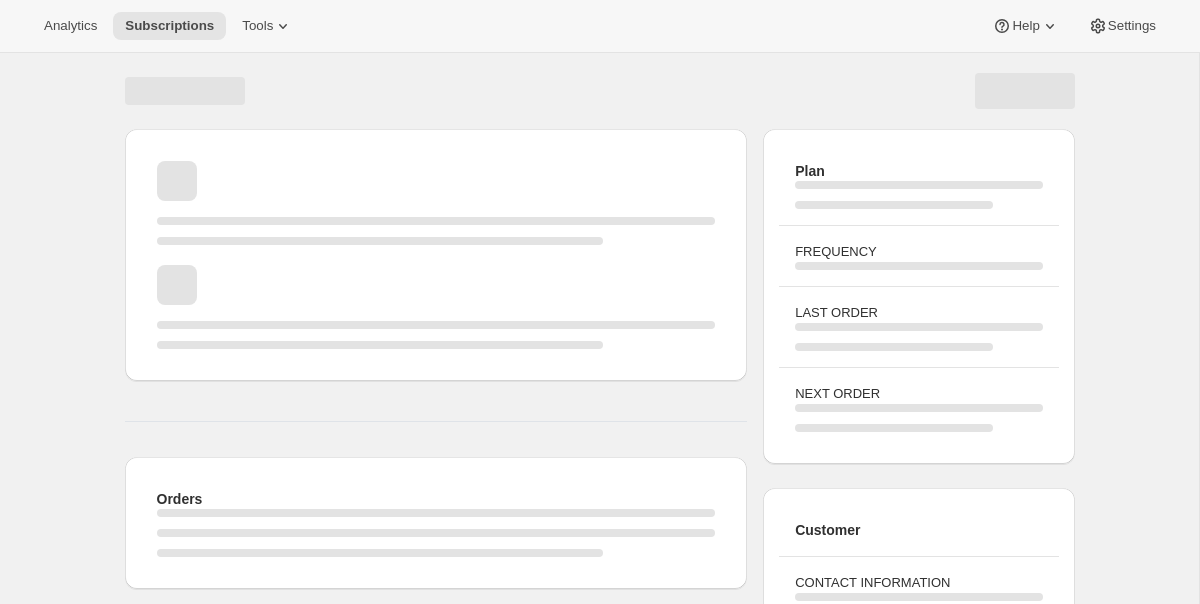 scroll, scrollTop: 0, scrollLeft: 0, axis: both 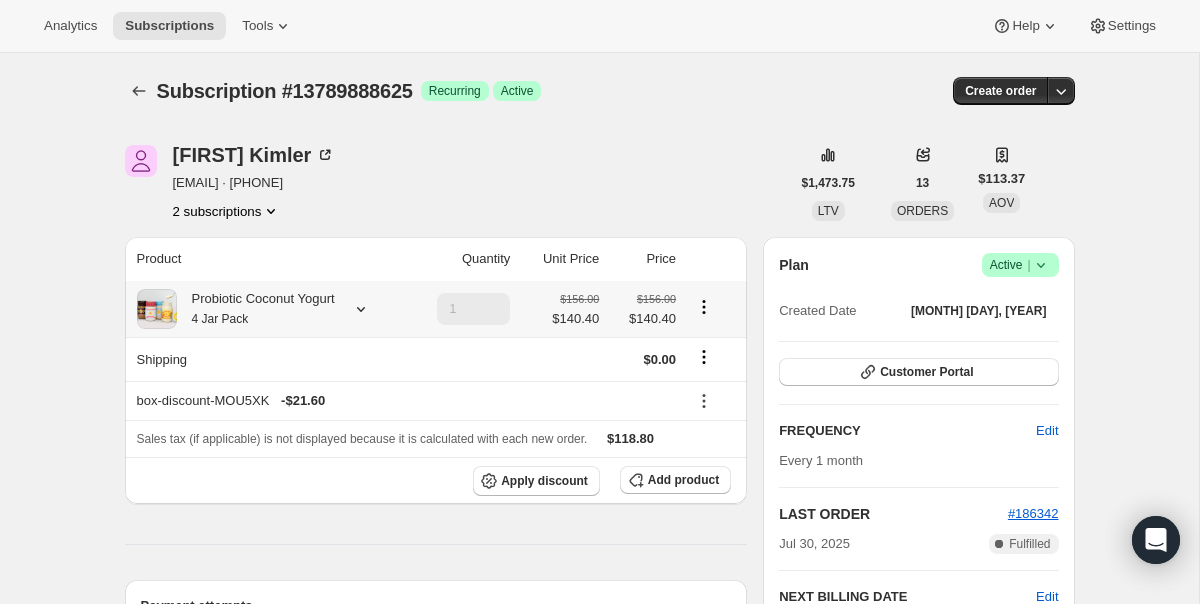 click on "Probiotic Coconut Yogurt 4 Jar Pack" at bounding box center [256, 309] 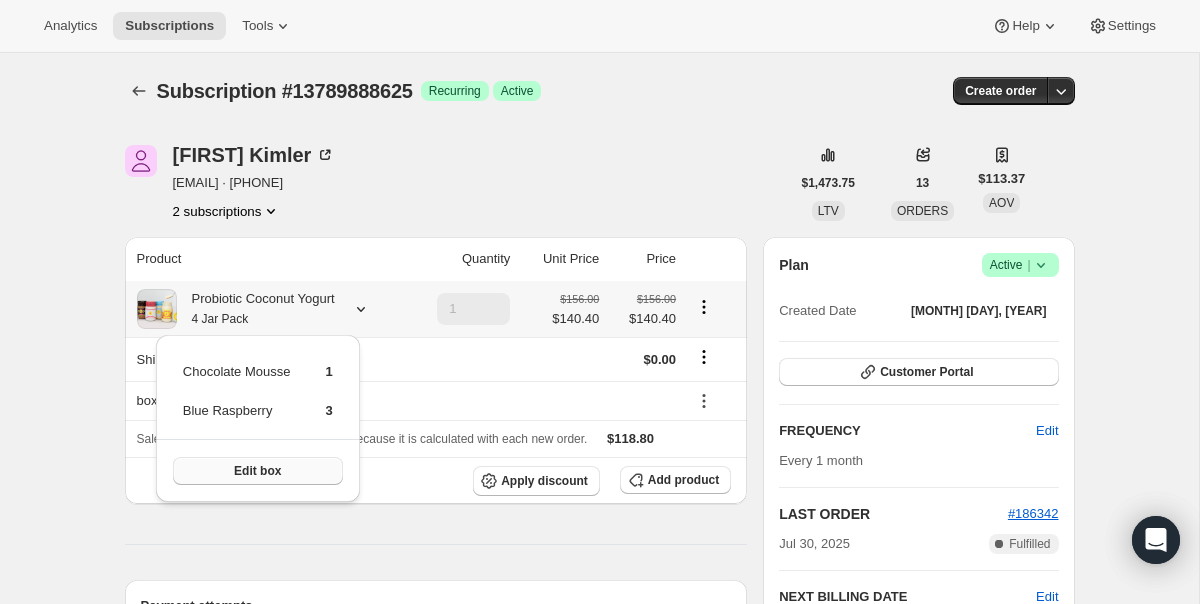 click on "Edit box" at bounding box center (258, 471) 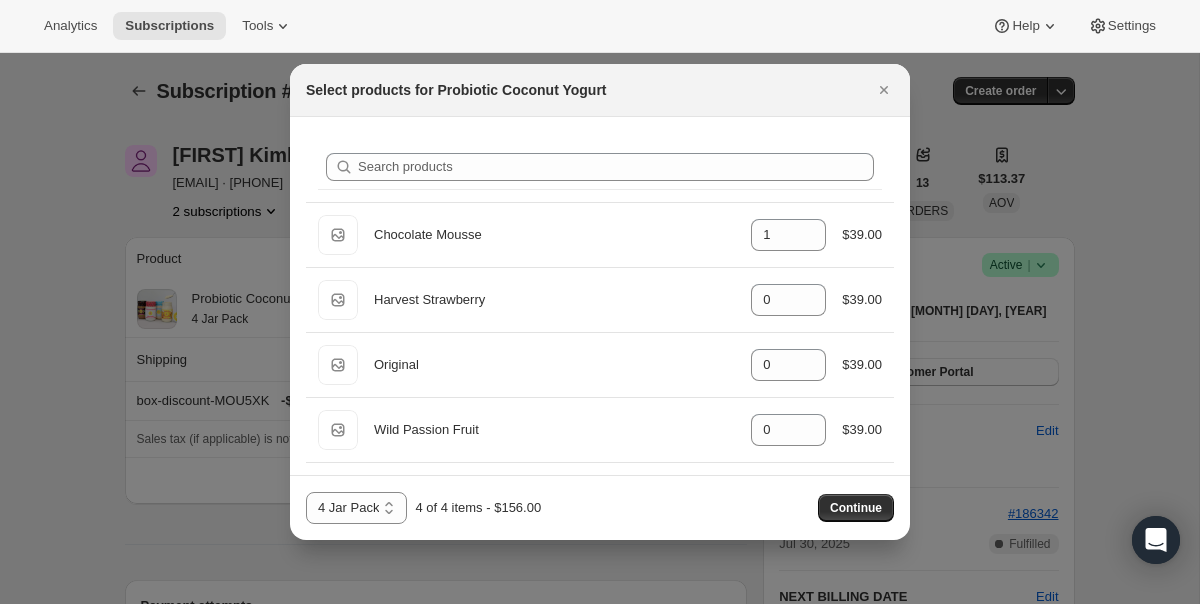 click on "2 Jar Pack 3 Jar Pack 4 Jar Pack" at bounding box center (356, 508) 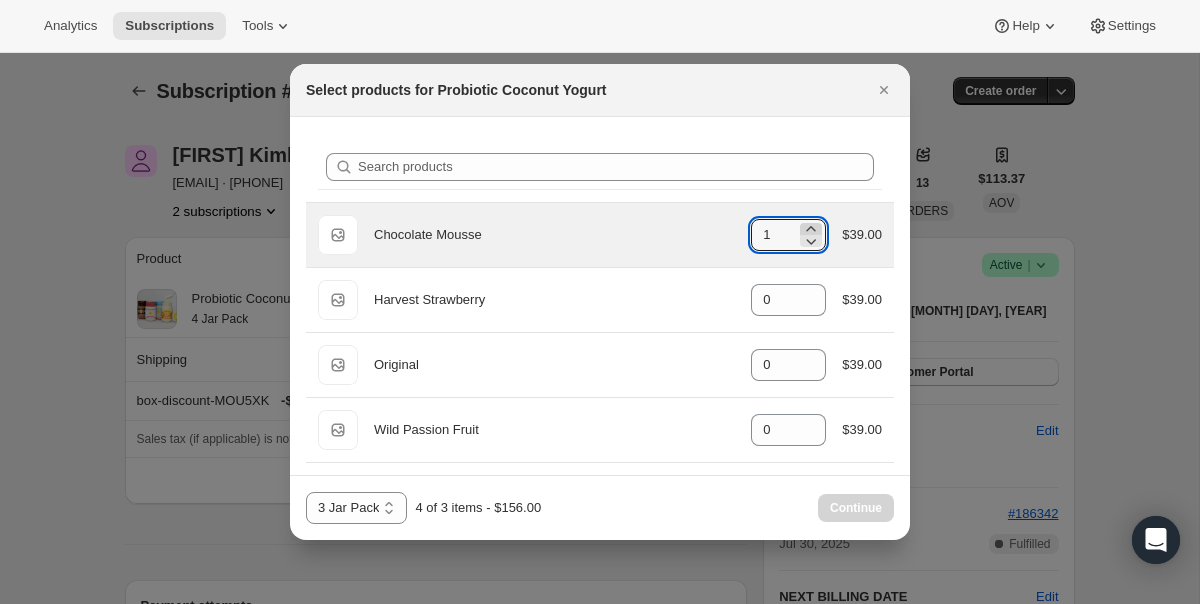 click 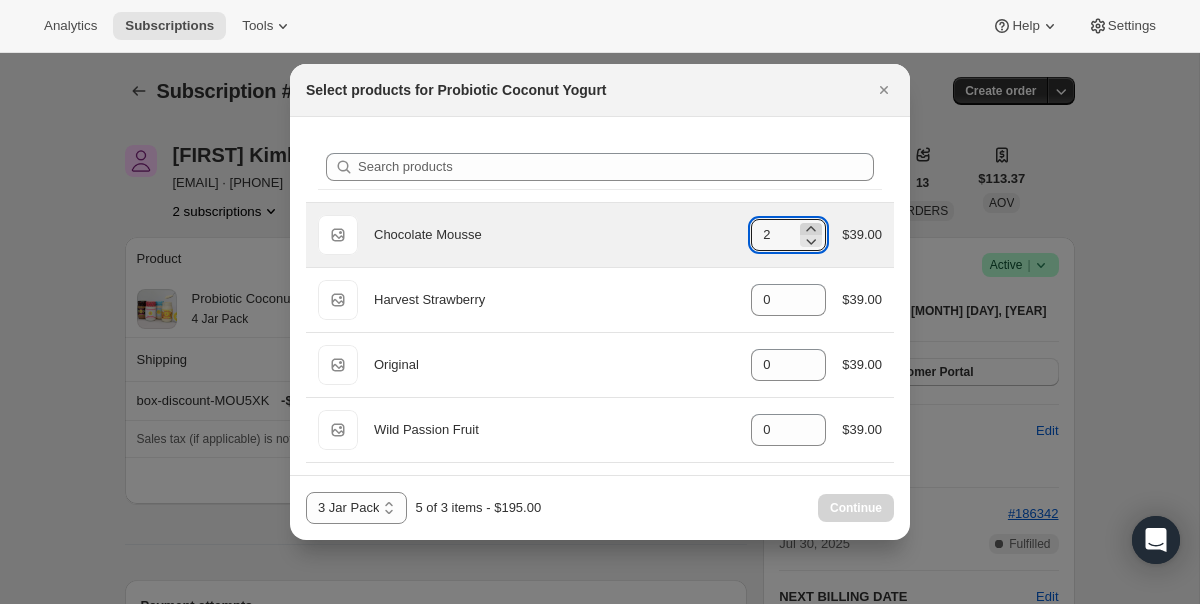 click 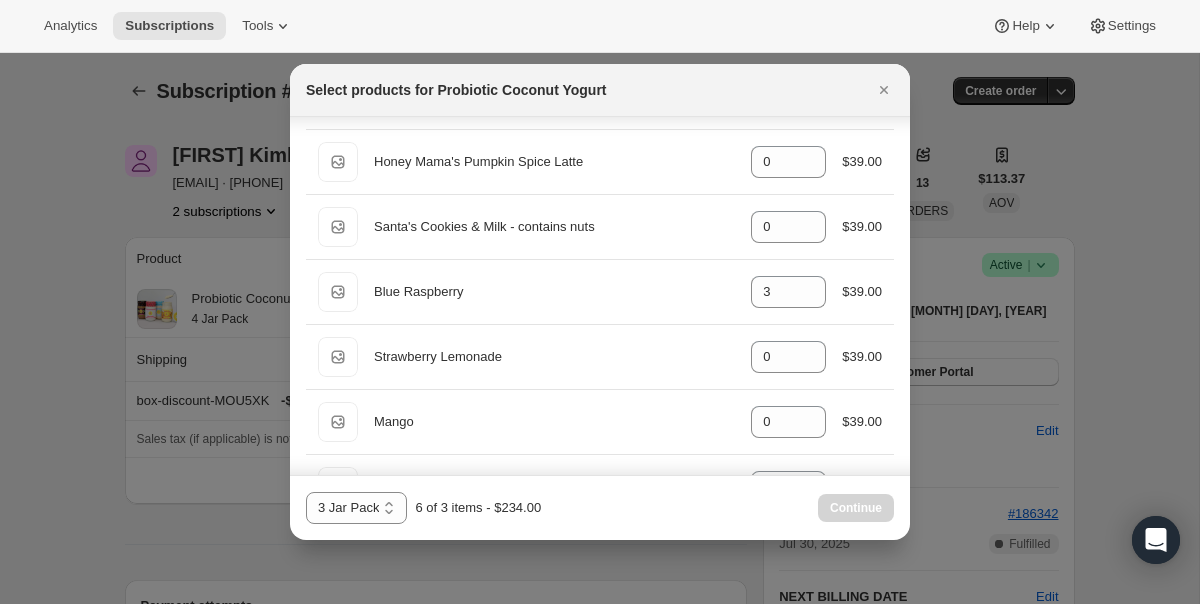 scroll, scrollTop: 1310, scrollLeft: 0, axis: vertical 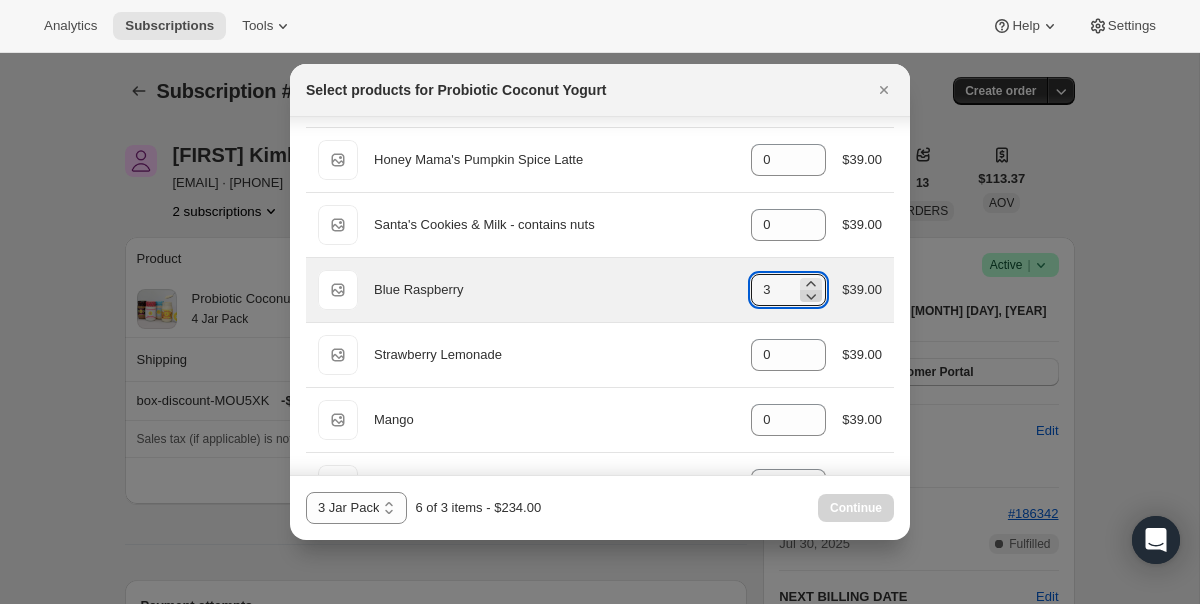 click 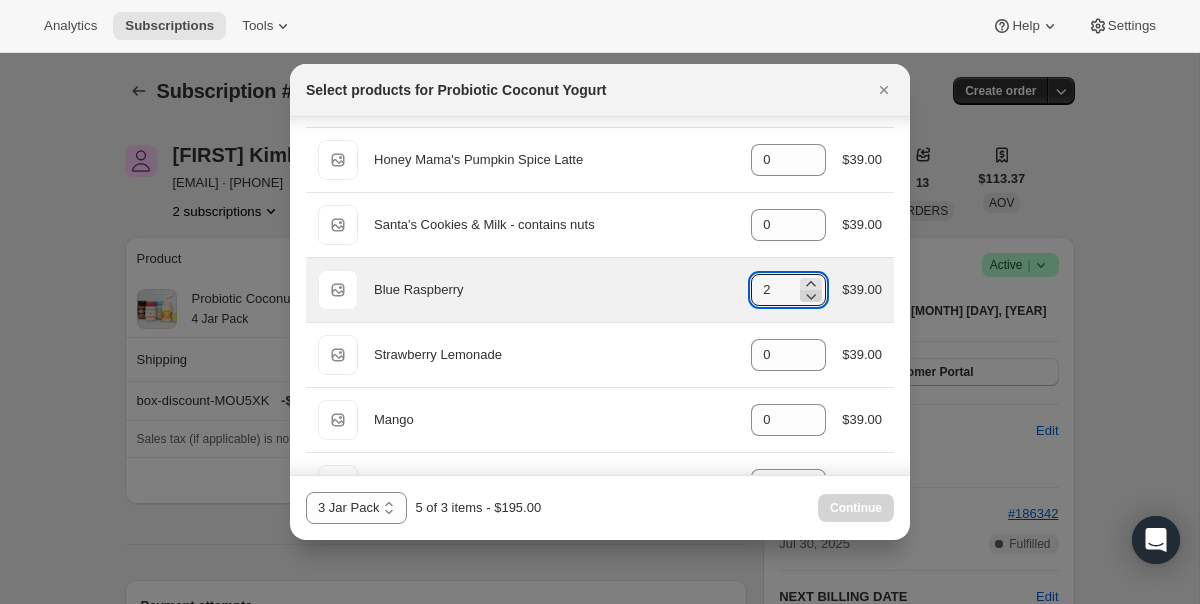 click 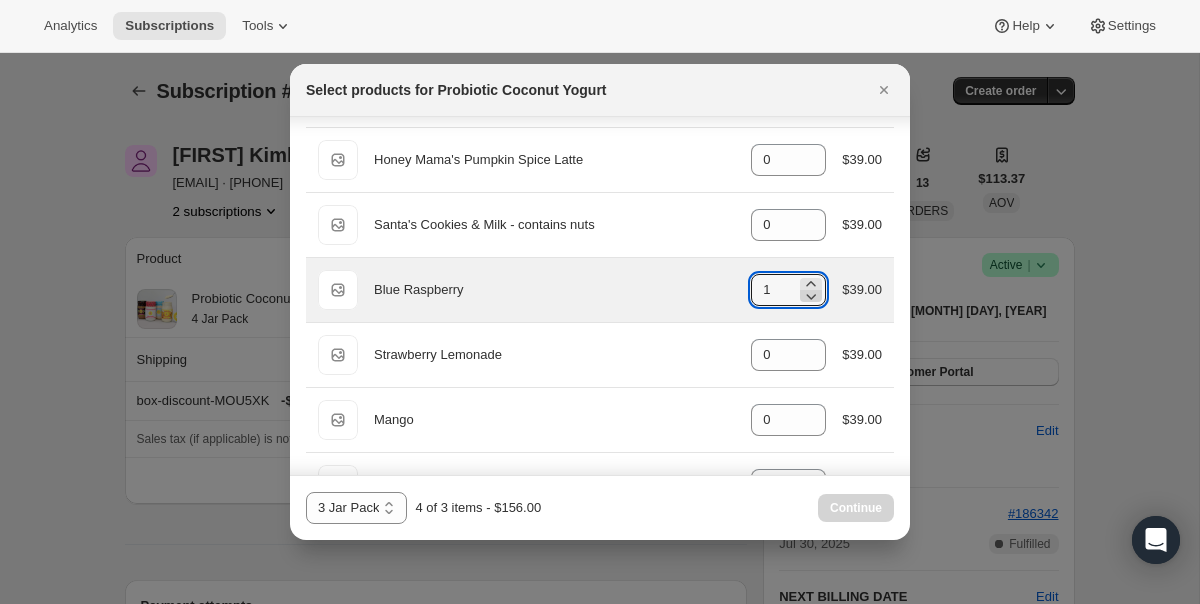 click 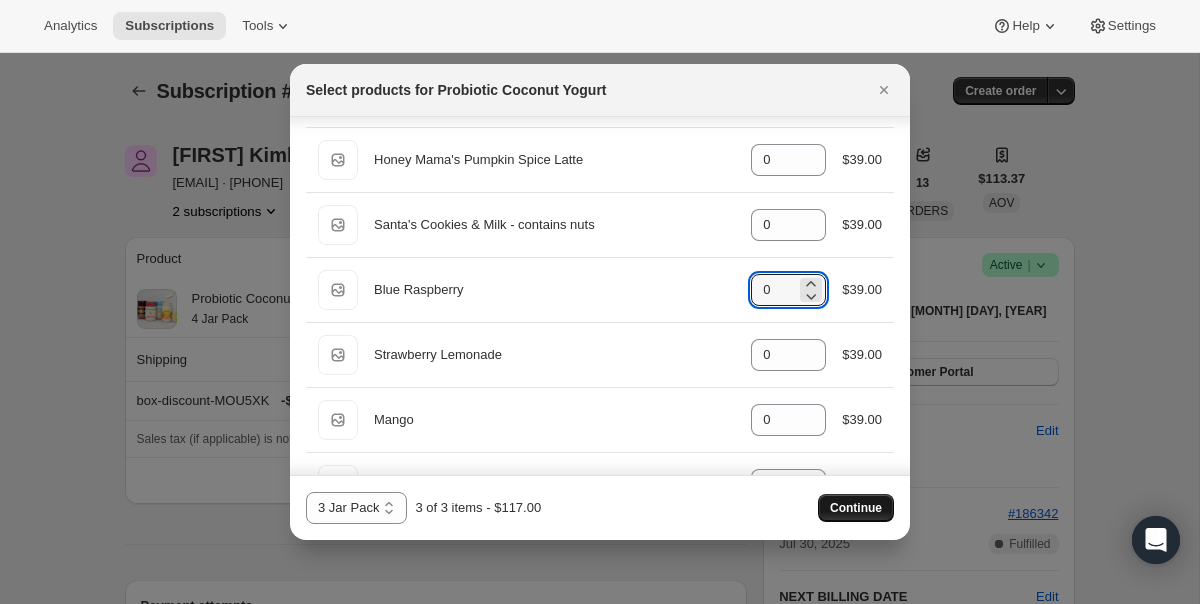 click on "Continue" at bounding box center [856, 508] 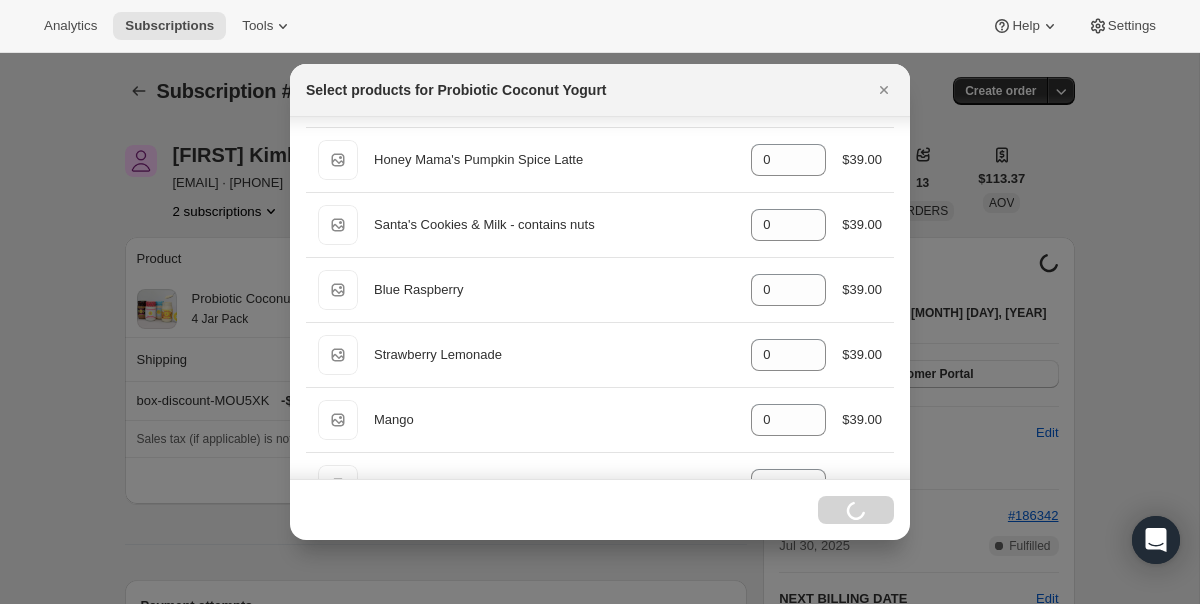 select on "gid://shopify/ProductVariant/40210939609201" 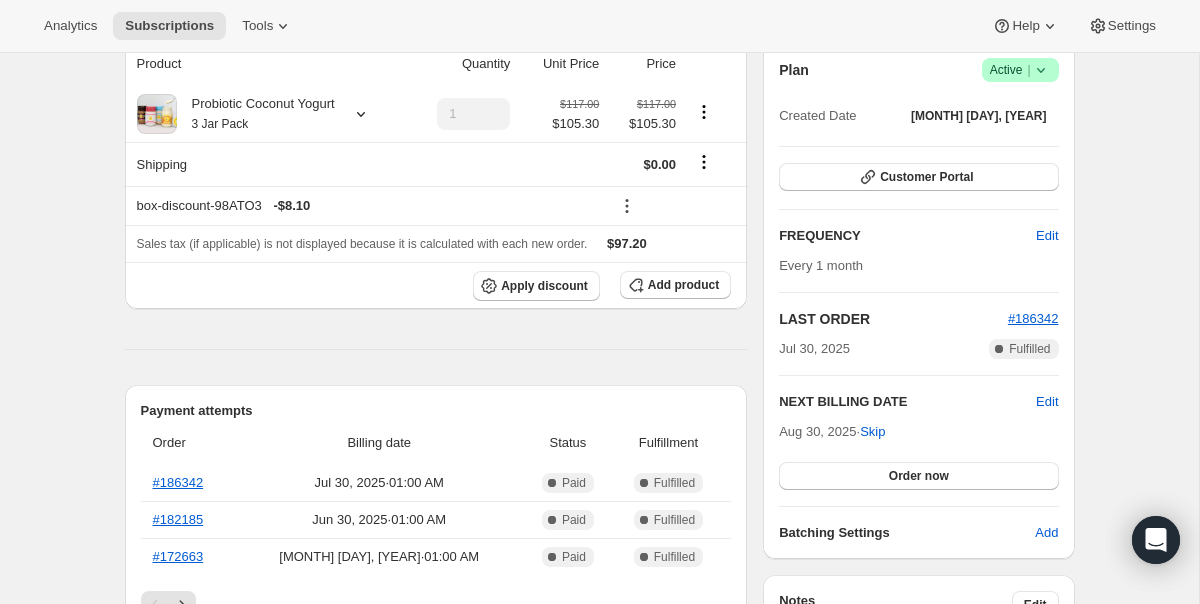 scroll, scrollTop: 288, scrollLeft: 0, axis: vertical 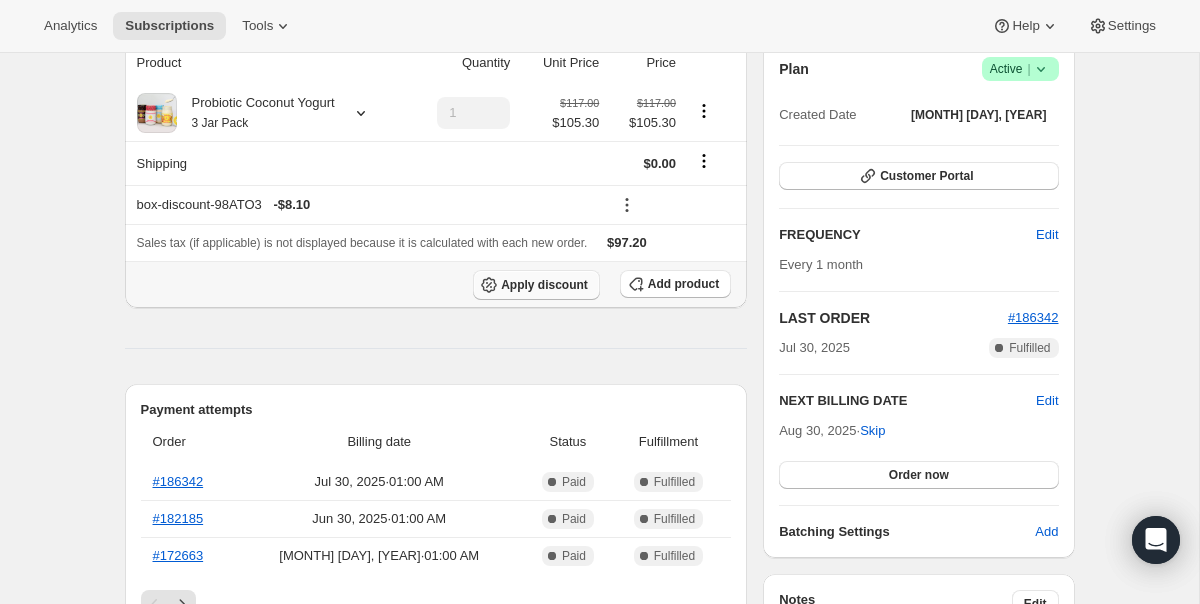 click on "Apply discount" at bounding box center (544, 285) 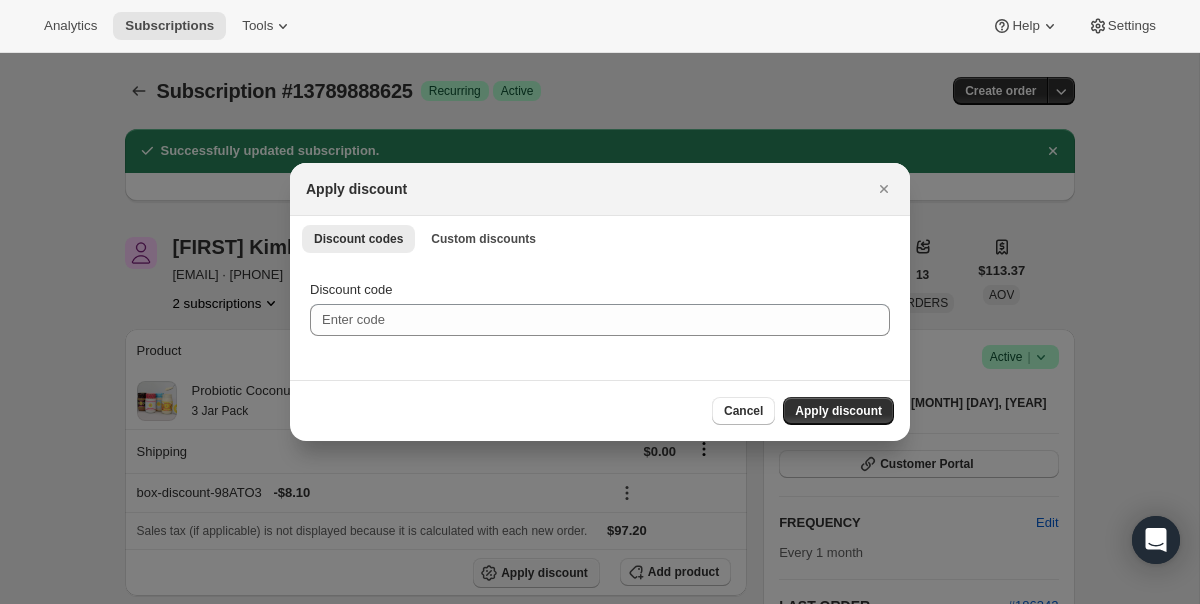 scroll, scrollTop: 0, scrollLeft: 0, axis: both 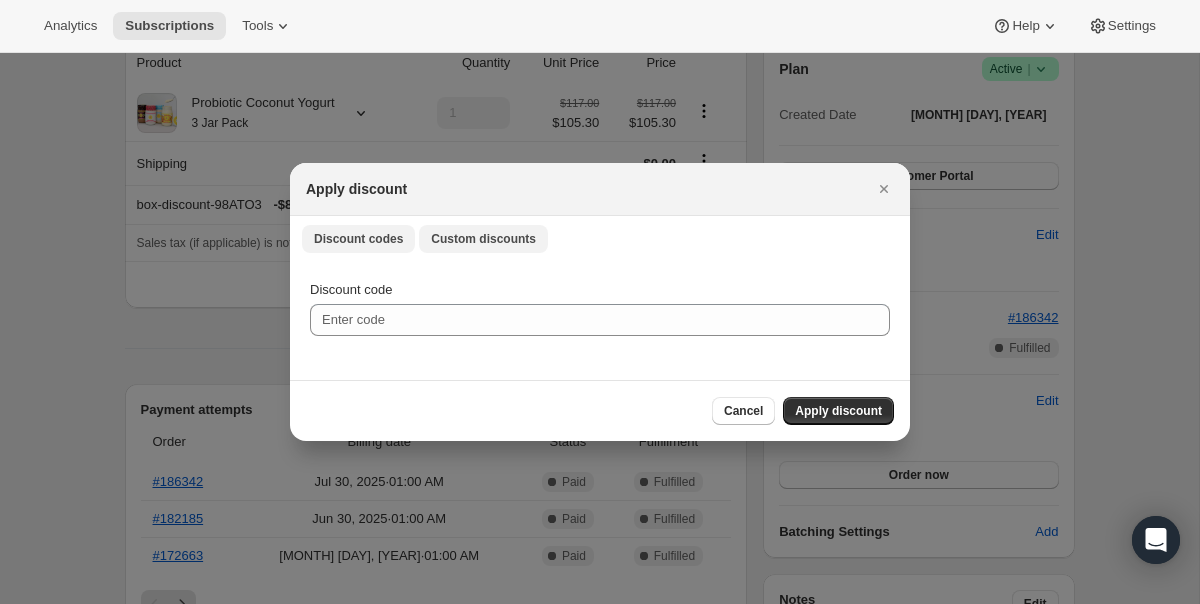 click on "Custom discounts" at bounding box center (483, 239) 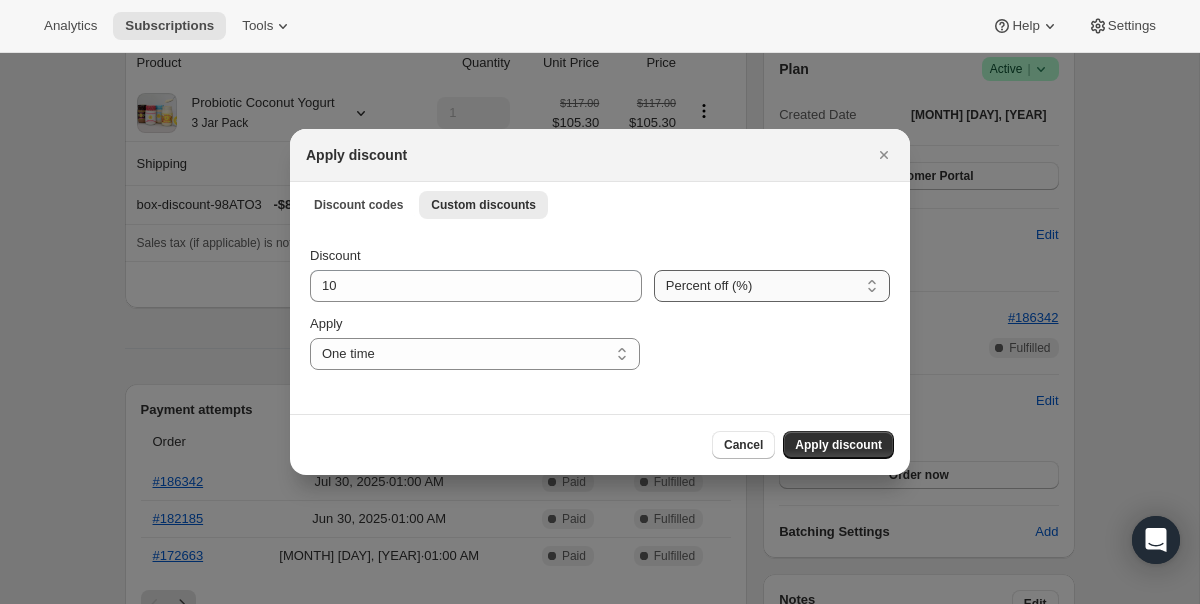 click on "Percent off (%) Amount off ($)" at bounding box center [772, 286] 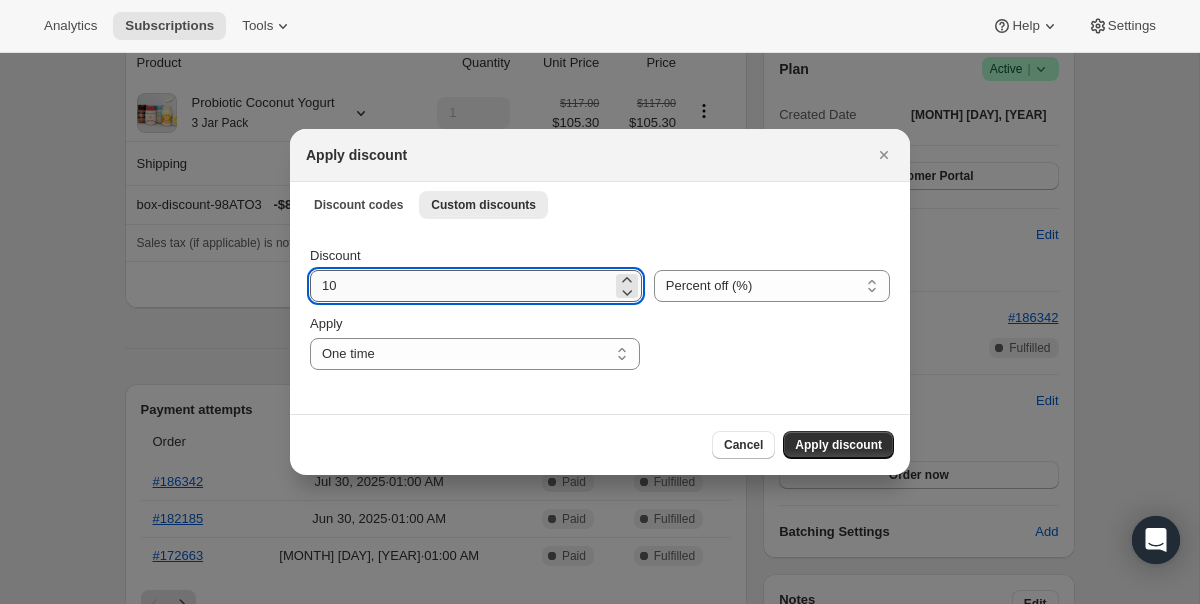 click on "10" at bounding box center [461, 286] 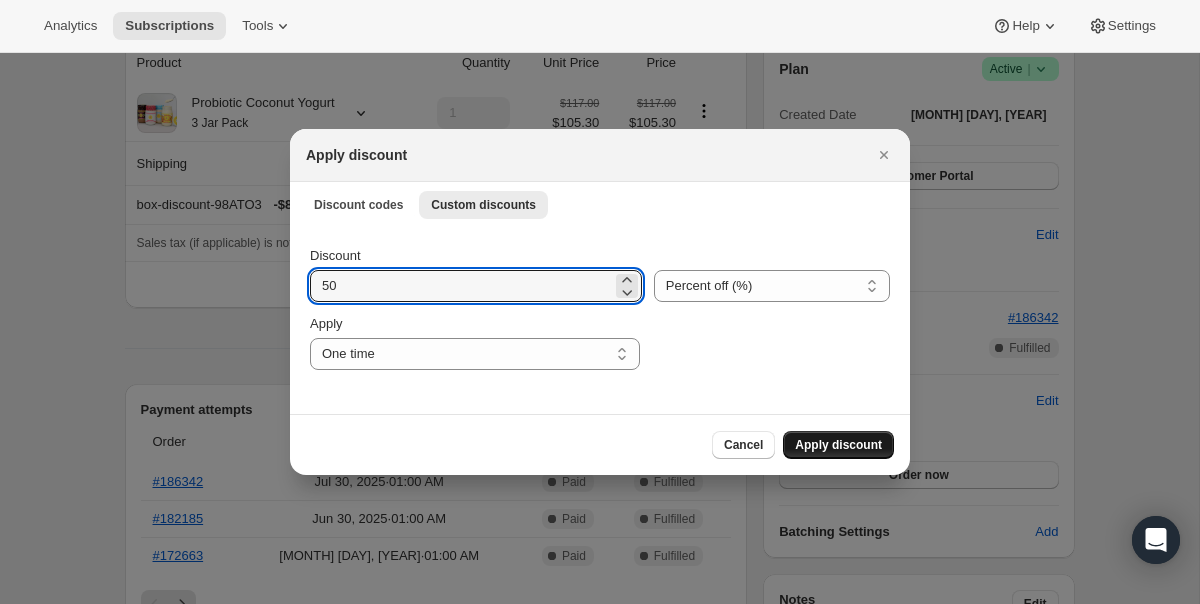 type on "50" 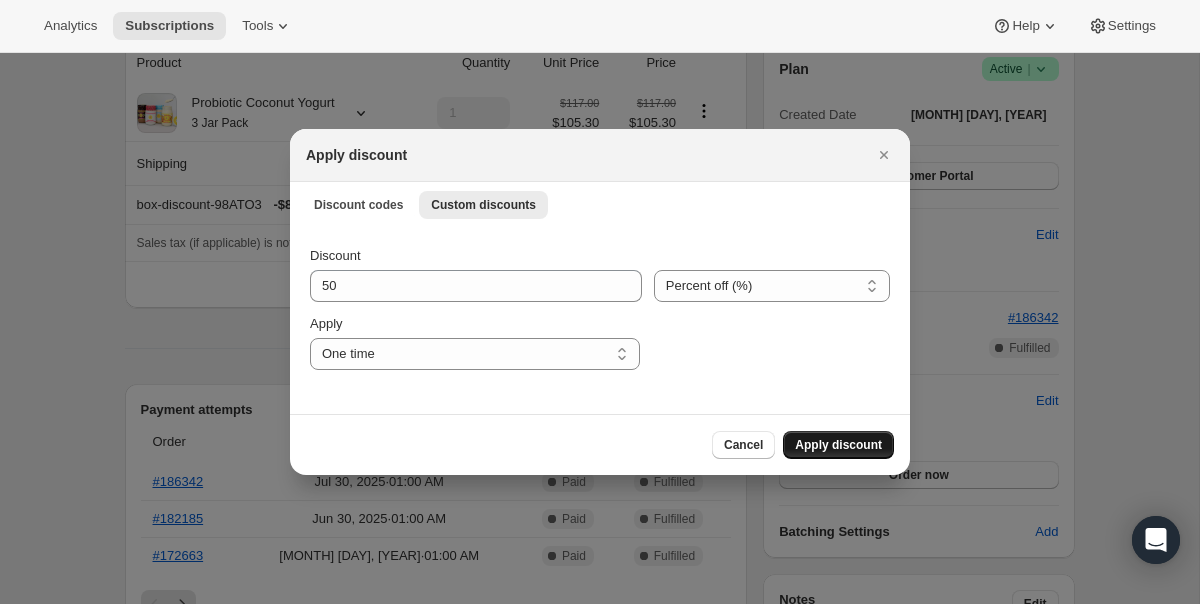 click on "Apply discount" at bounding box center (838, 445) 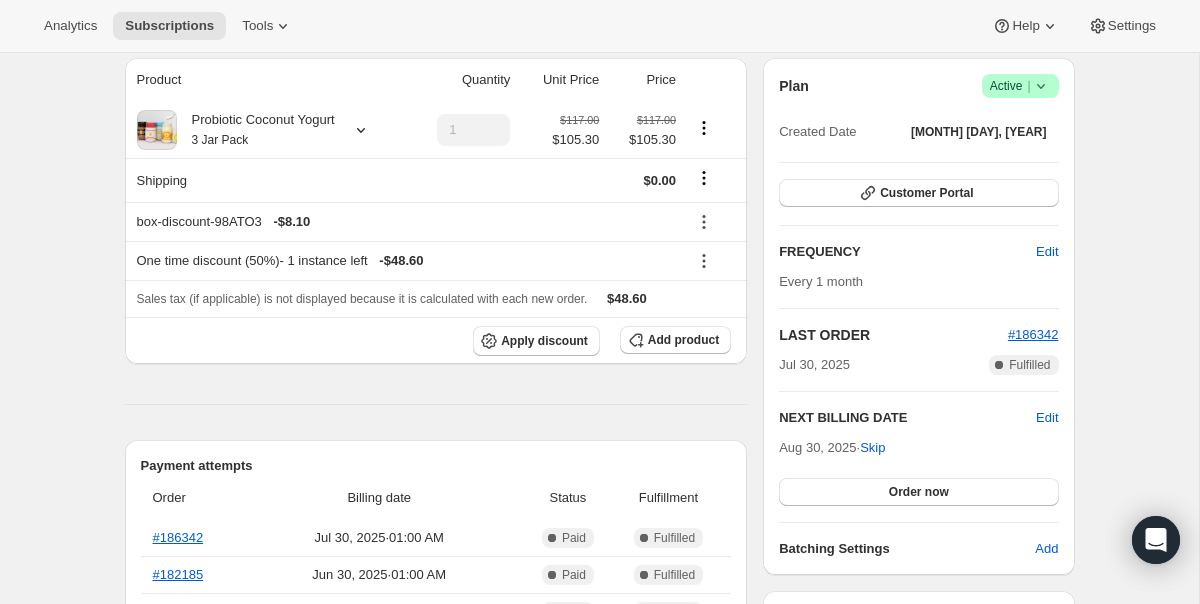 scroll, scrollTop: 270, scrollLeft: 0, axis: vertical 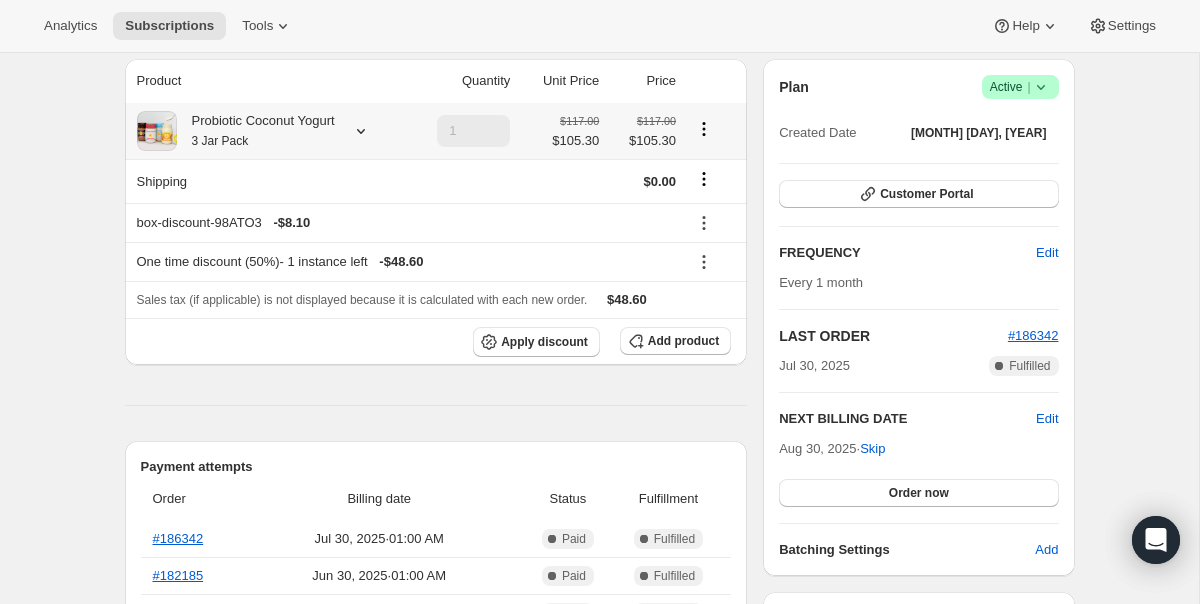 click on "Probiotic Coconut Yogurt 3 Jar Pack" at bounding box center (256, 131) 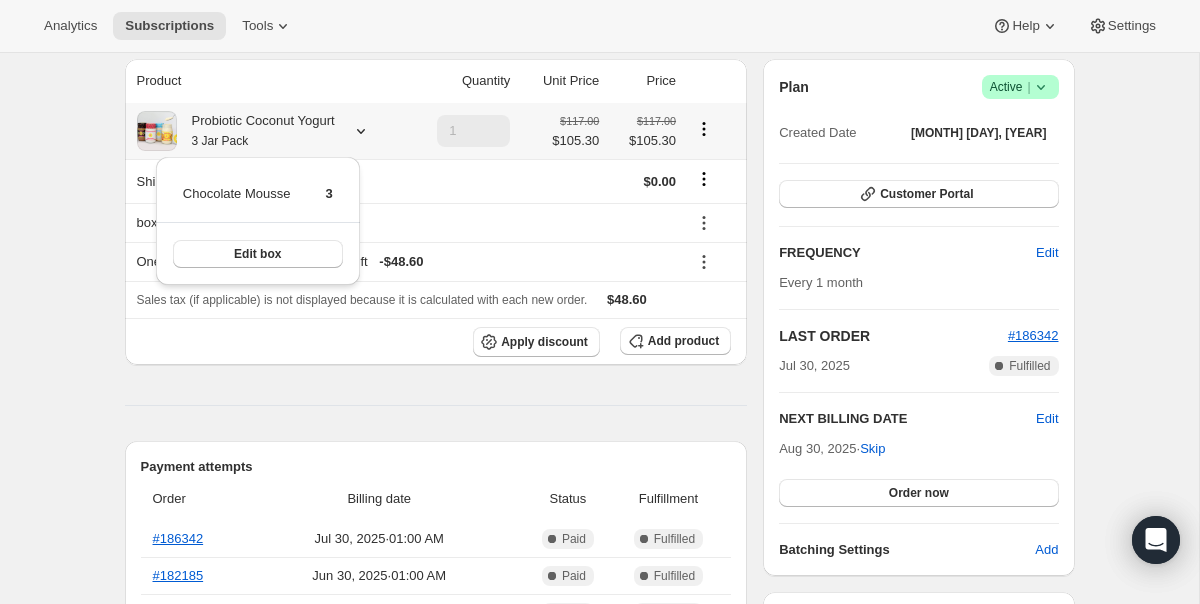 click on "Probiotic Coconut Yogurt 3 Jar Pack" at bounding box center (256, 131) 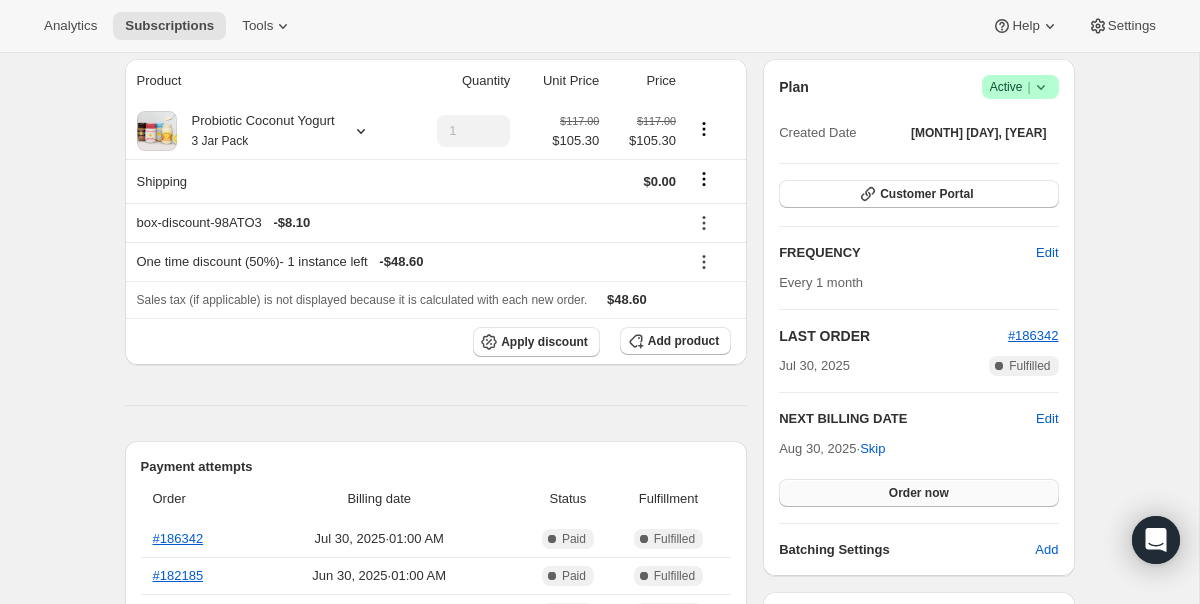 click on "Order now" at bounding box center [918, 493] 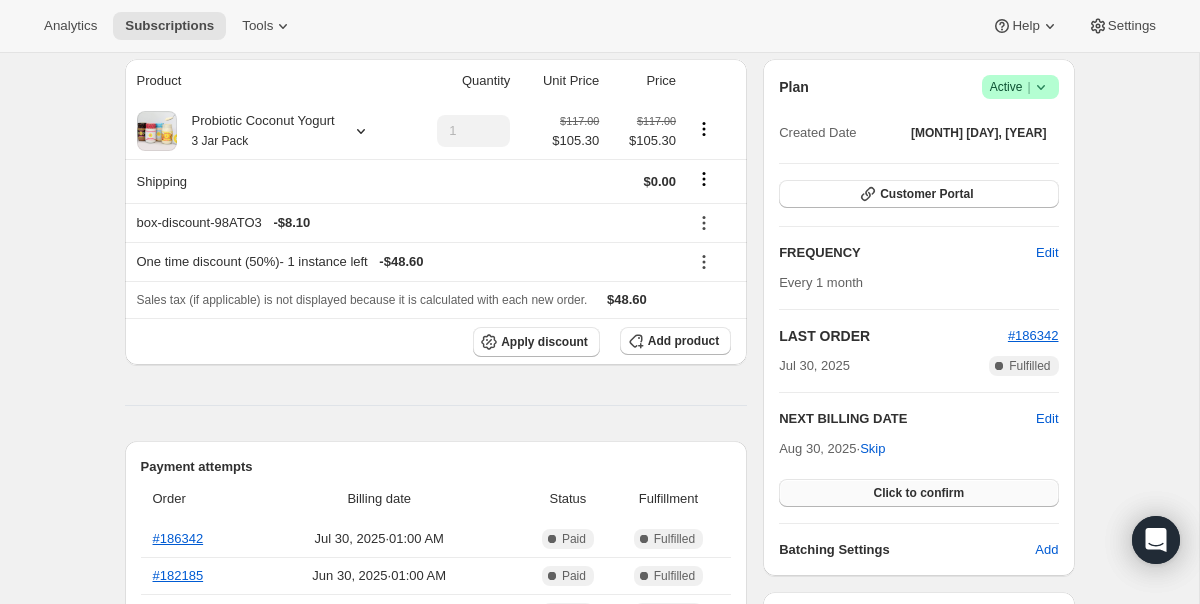 click on "Click to confirm" at bounding box center [918, 493] 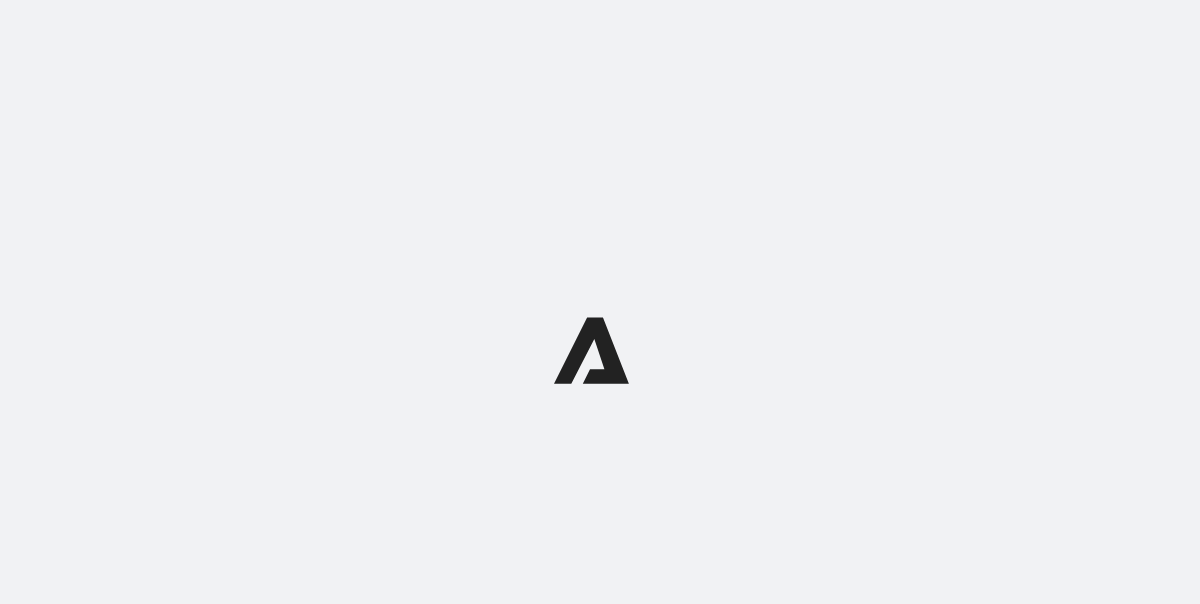 scroll, scrollTop: 0, scrollLeft: 0, axis: both 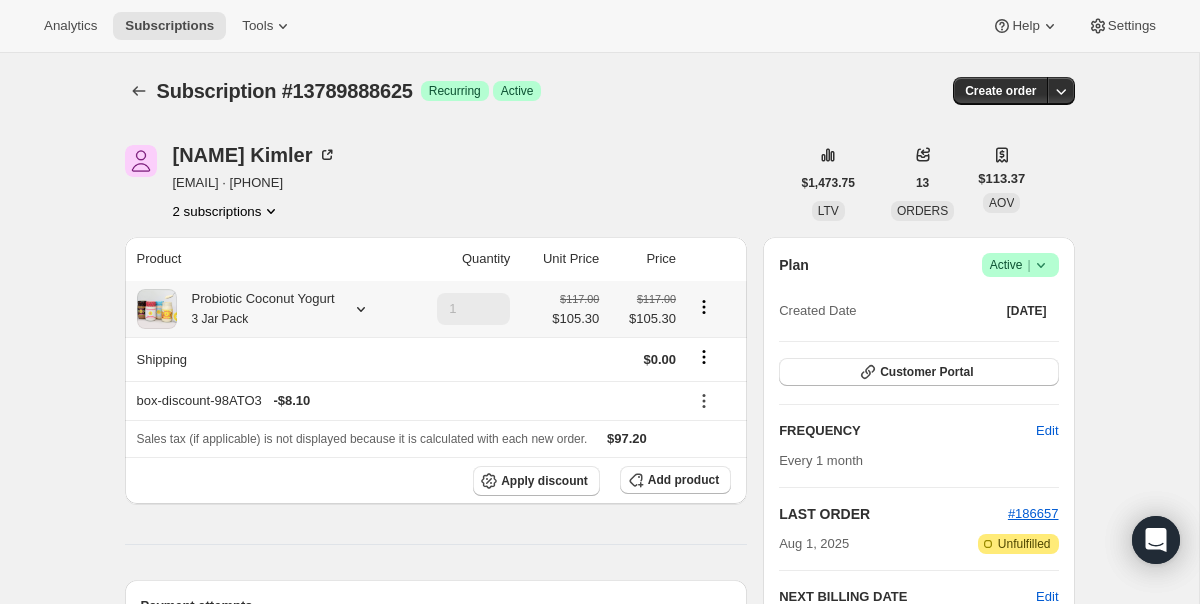 click on "Probiotic Coconut Yogurt 3 Jar Pack" at bounding box center [256, 309] 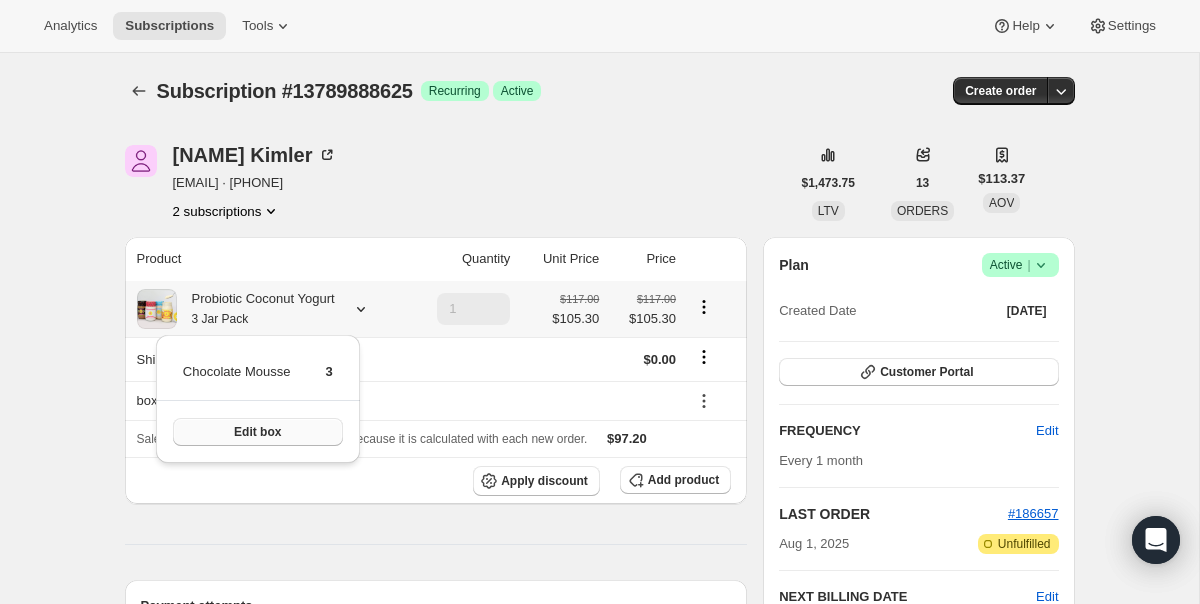 click on "Edit box" at bounding box center [257, 432] 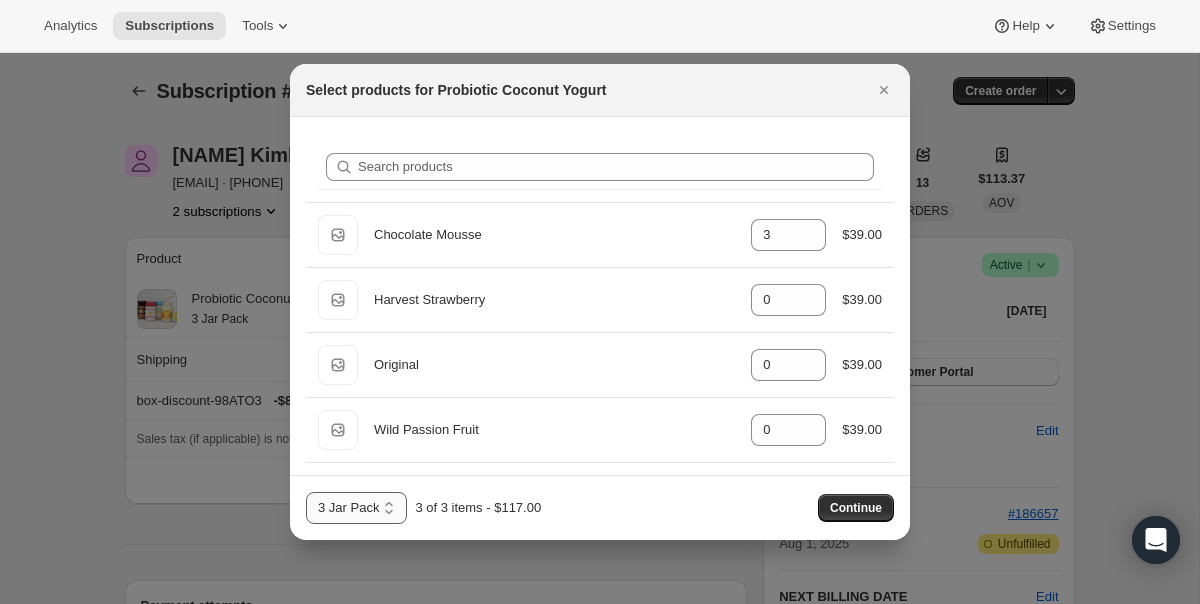 click on "2 Jar Pack 3 Jar Pack 4 Jar Pack" at bounding box center [356, 508] 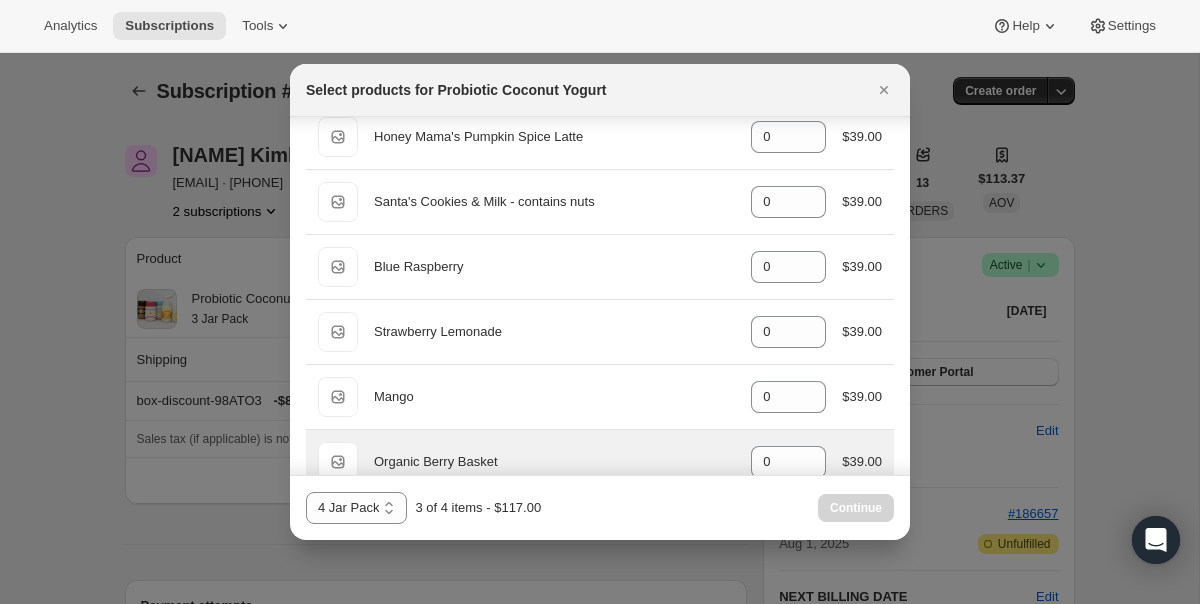 scroll, scrollTop: 1350, scrollLeft: 0, axis: vertical 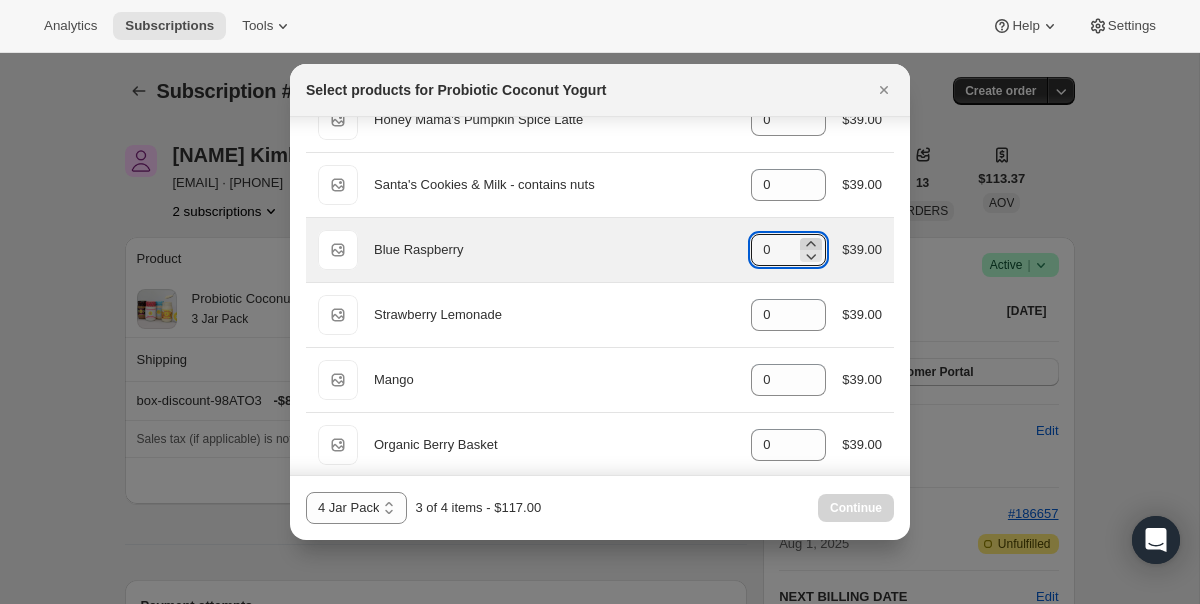 click 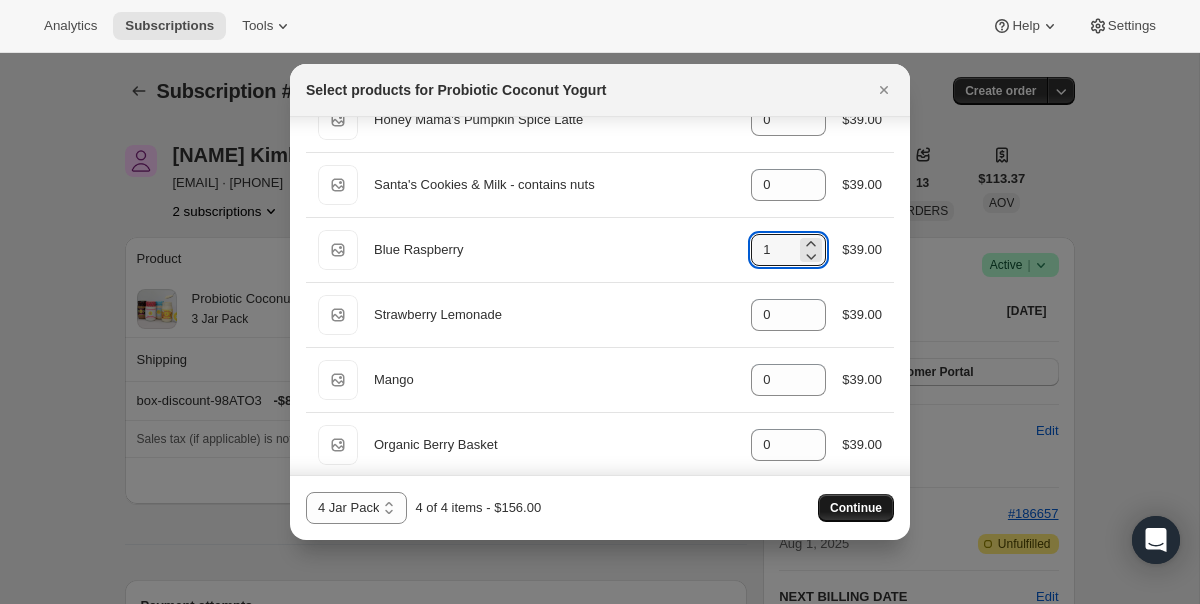 click on "Continue" at bounding box center [856, 508] 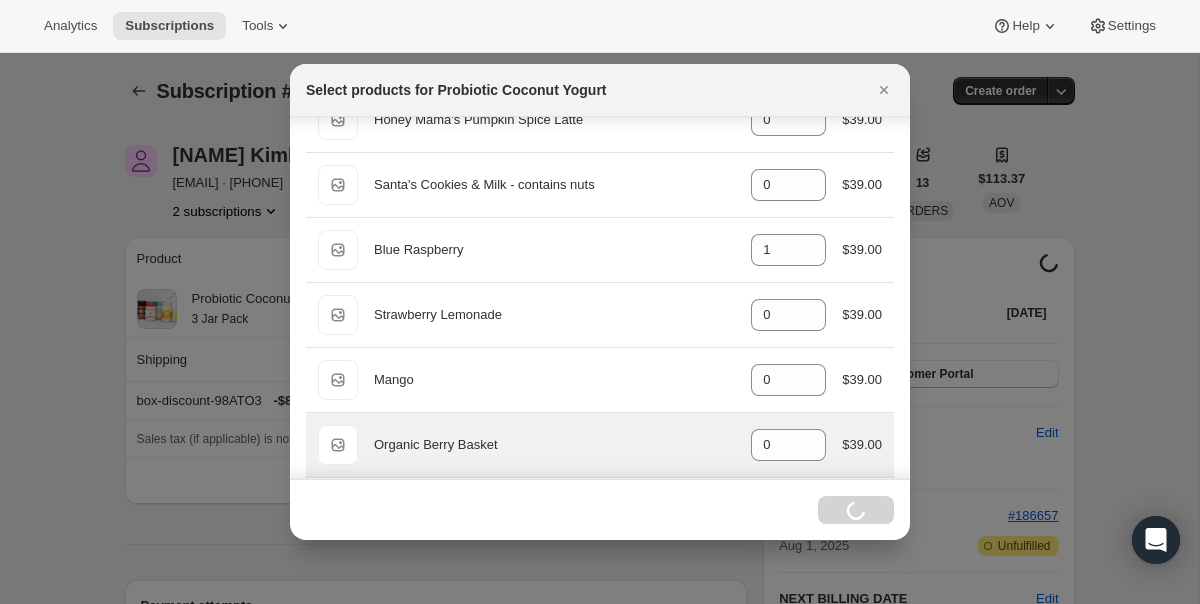 select on "gid://shopify/ProductVariant/40210939641969" 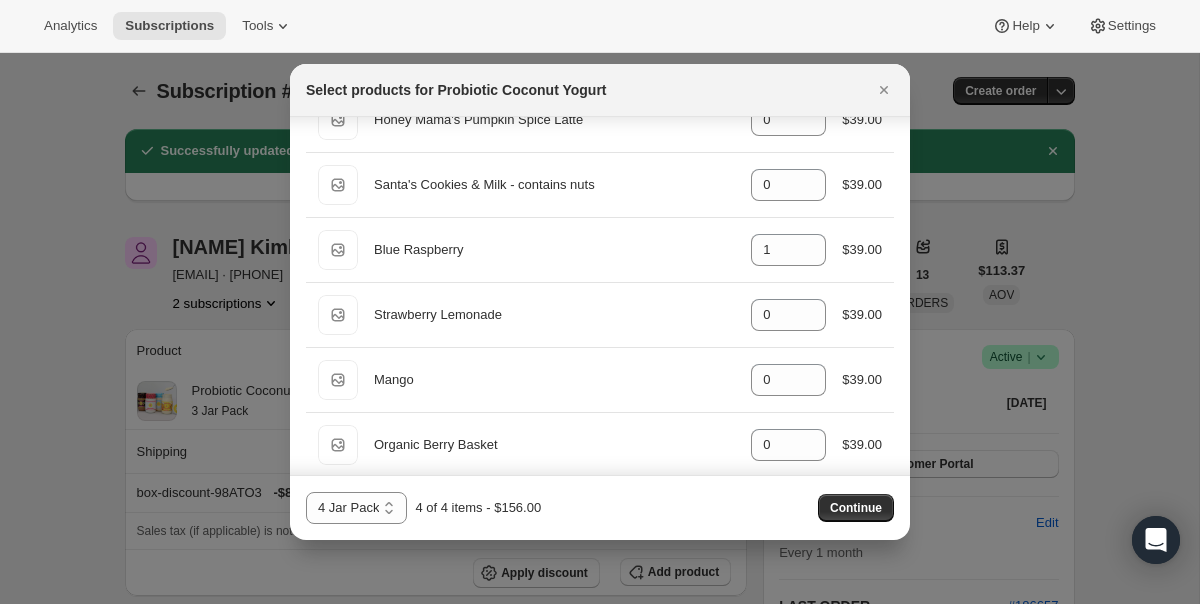 click at bounding box center [600, 302] 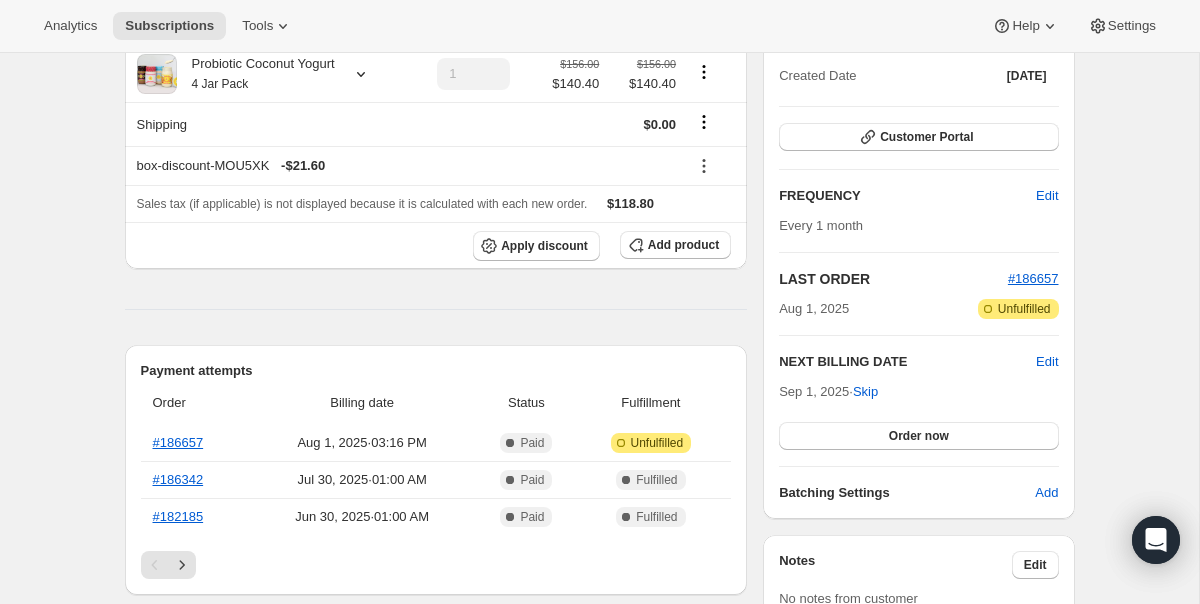 scroll, scrollTop: 329, scrollLeft: 0, axis: vertical 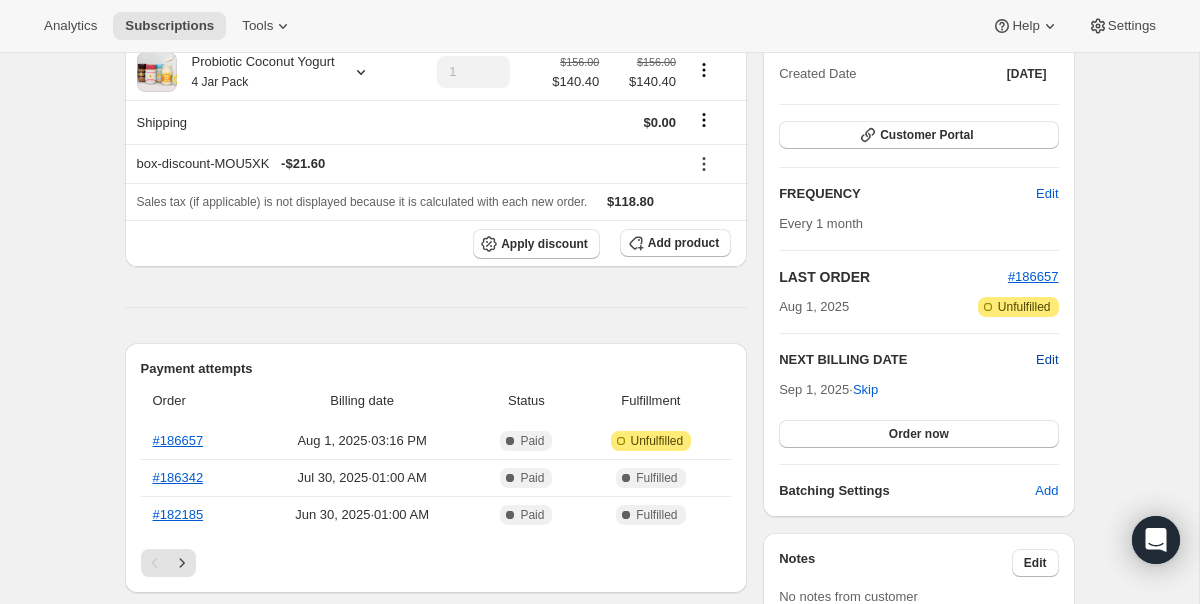 click on "Edit" at bounding box center (1047, 360) 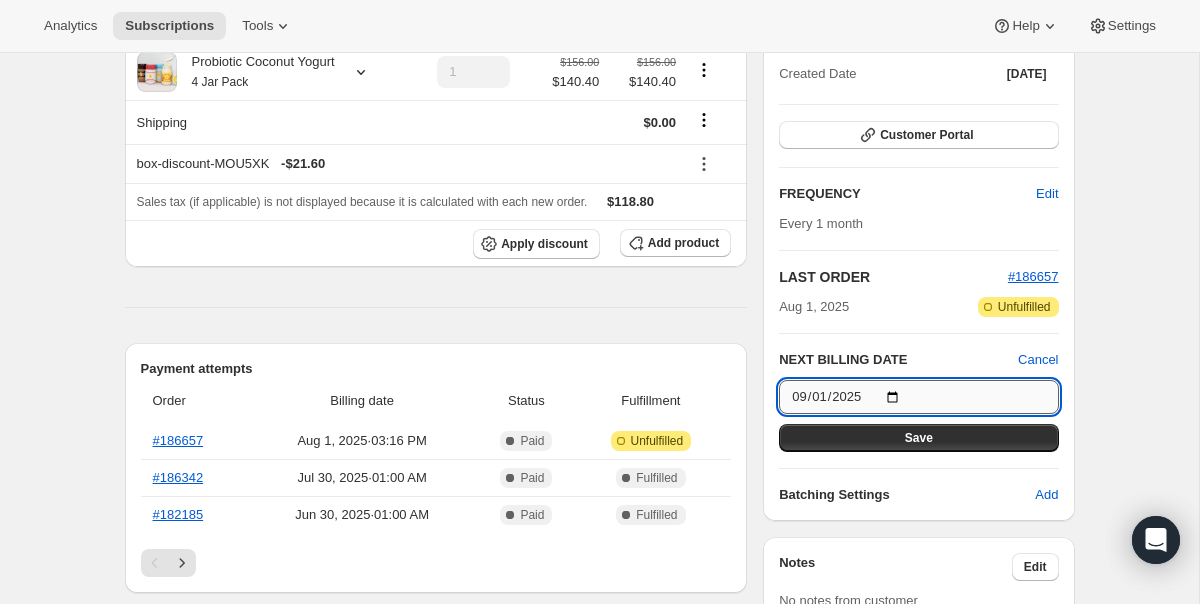 click on "2025-09-01" at bounding box center [918, 397] 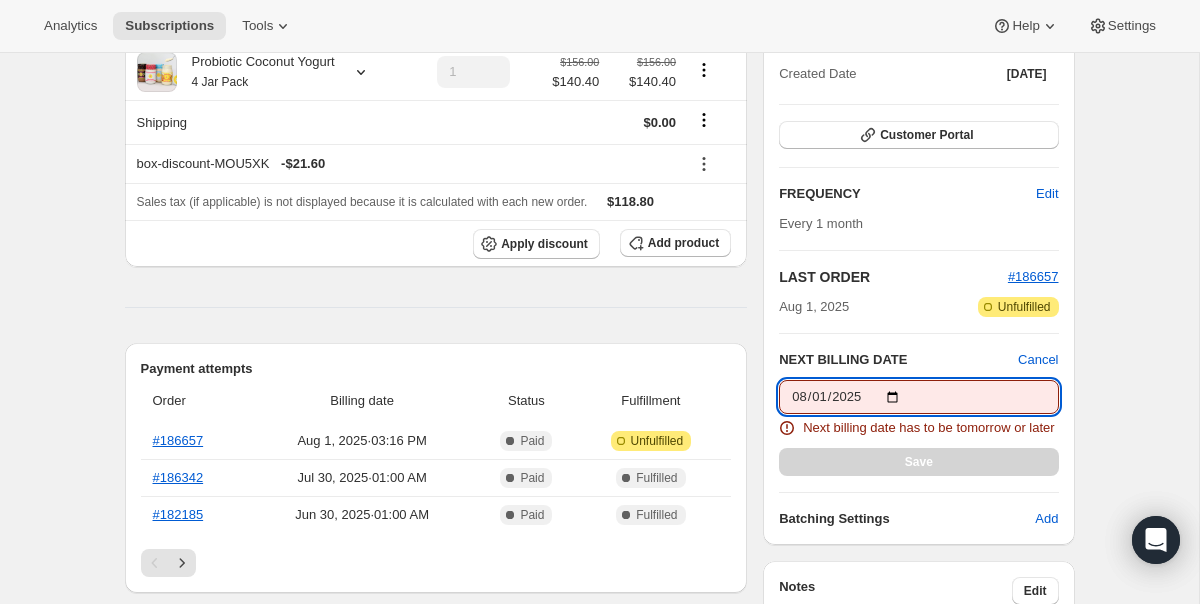type on "2025-08-30" 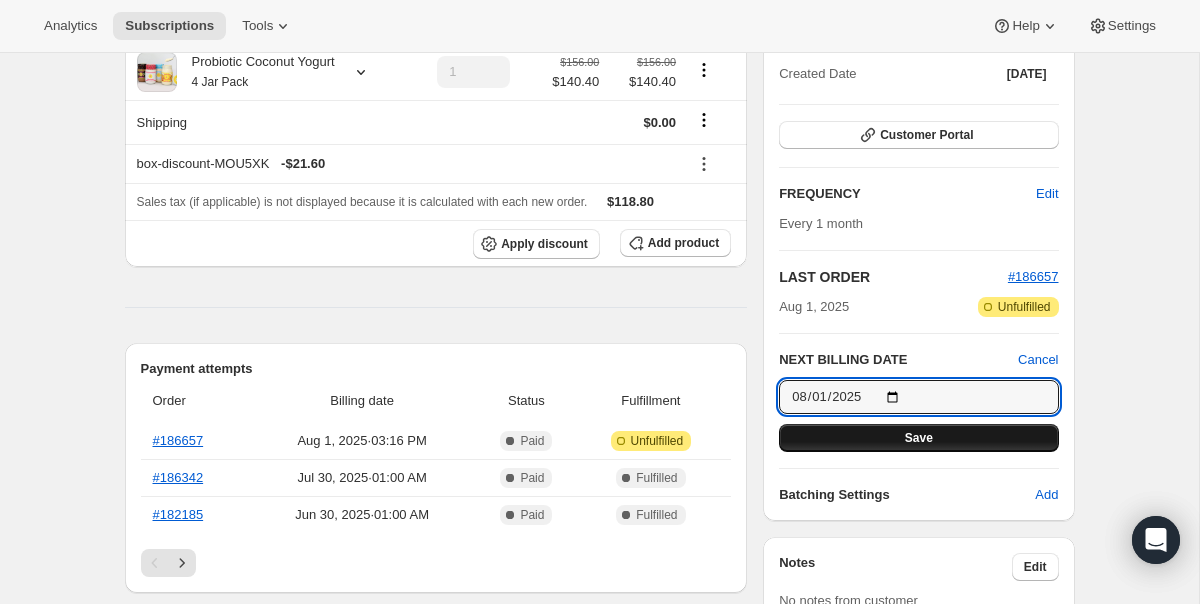 click on "Save" at bounding box center (918, 438) 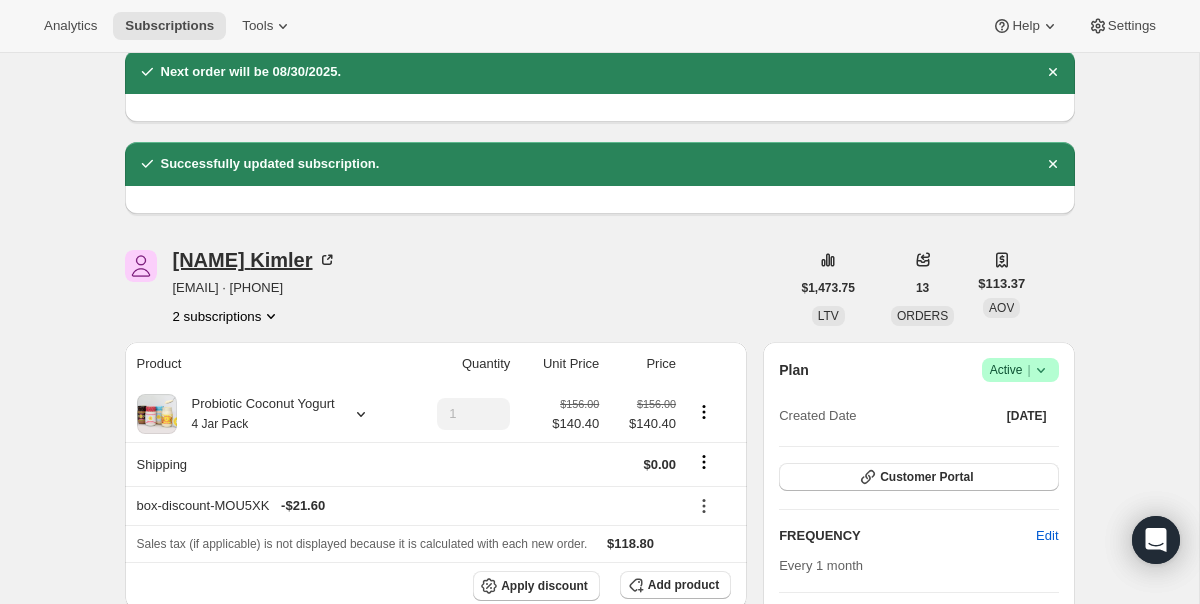 scroll, scrollTop: 0, scrollLeft: 0, axis: both 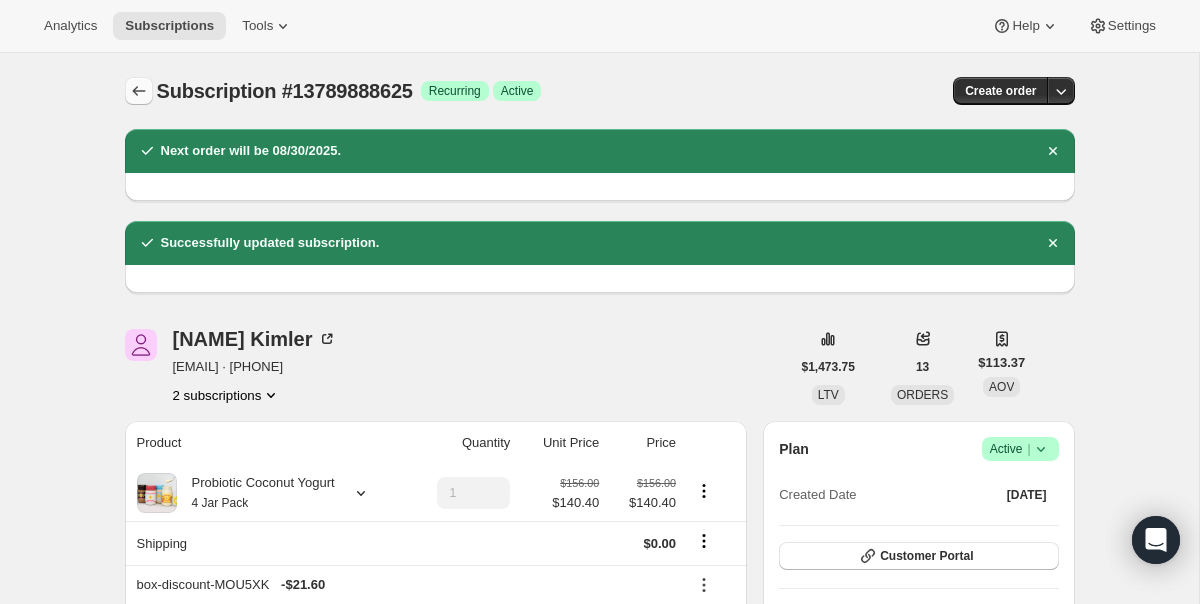 click at bounding box center [139, 91] 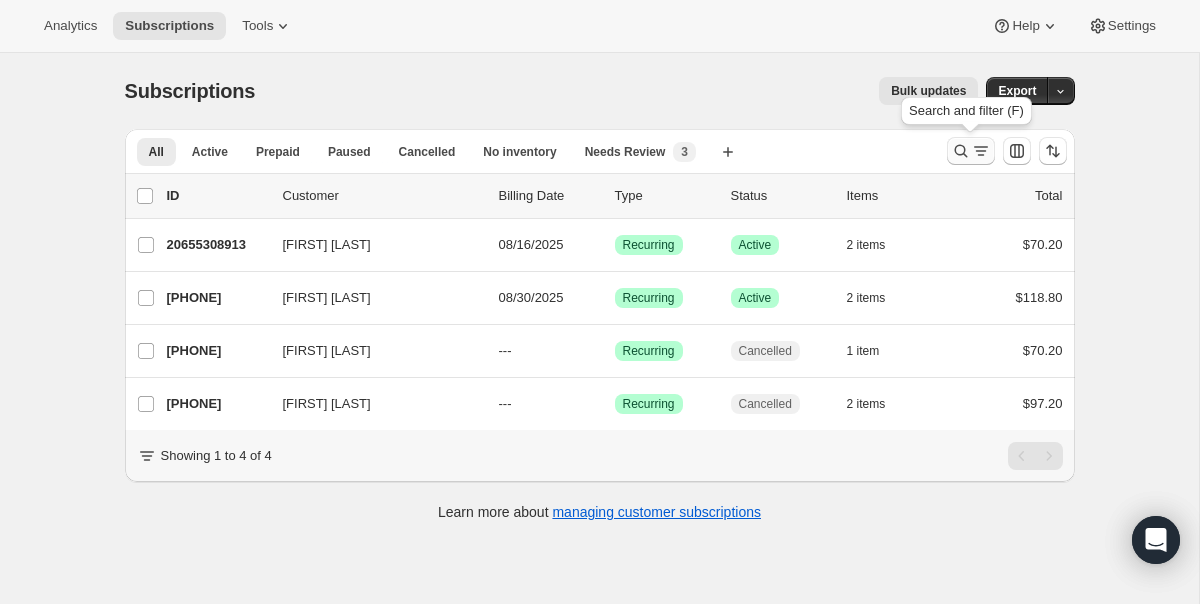 click 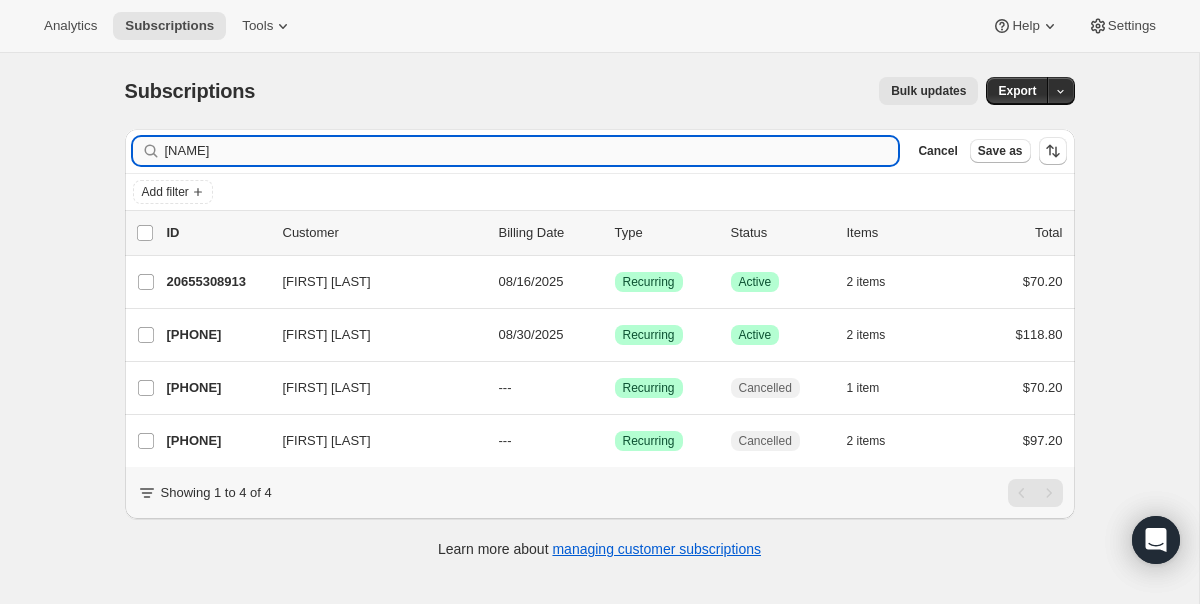 click on "ursula" at bounding box center (532, 151) 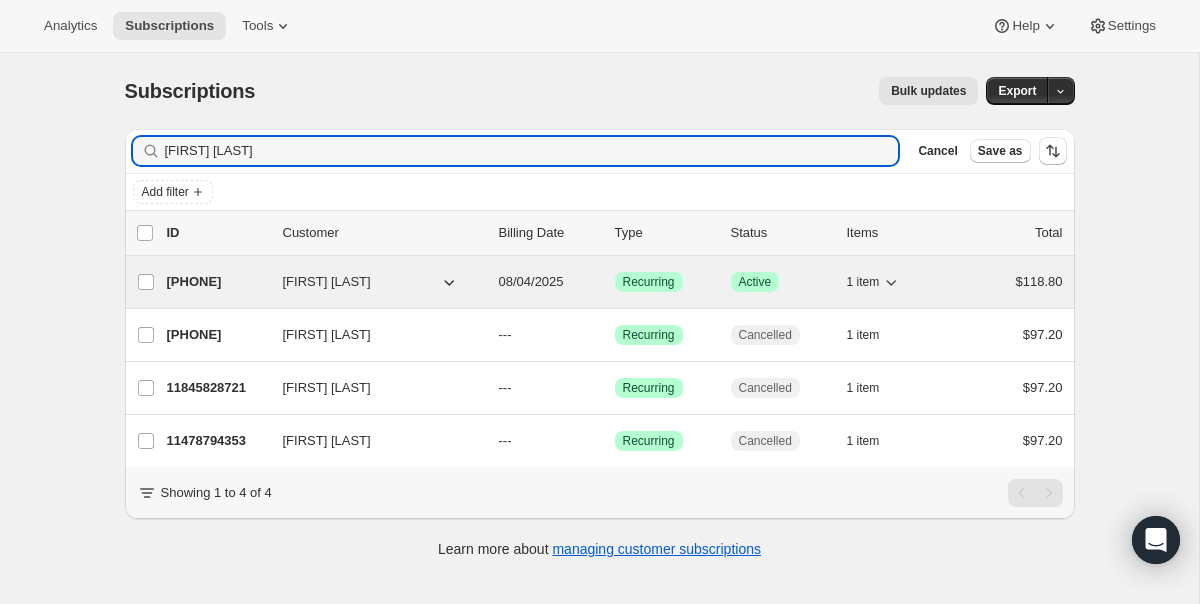 type on "[FIRST] [LAST]" 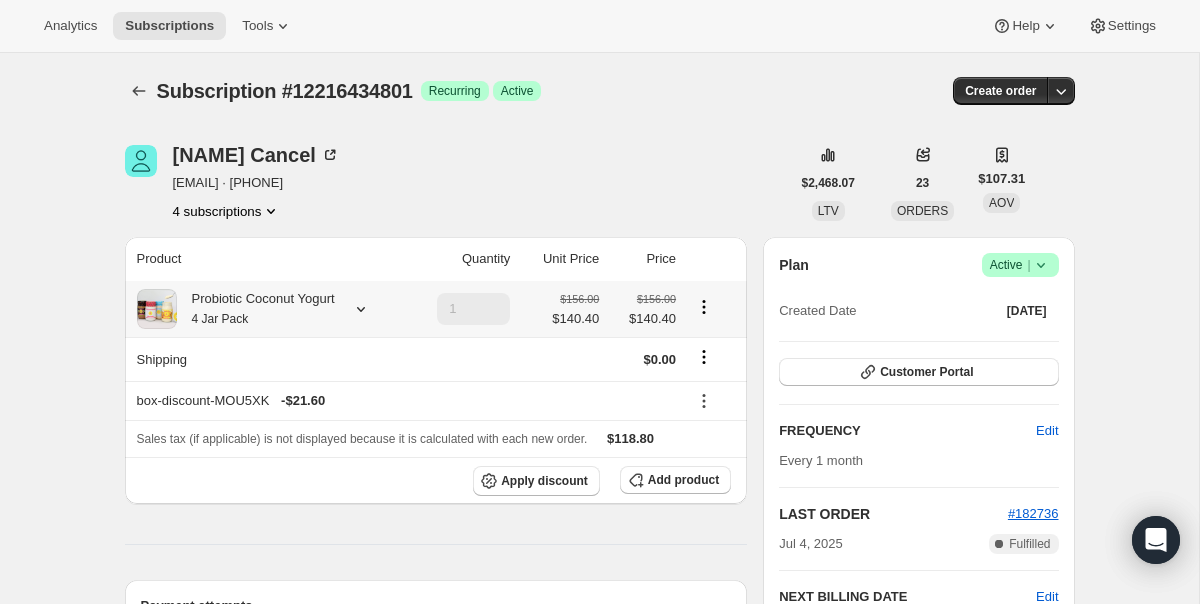 click on "Probiotic Coconut Yogurt  4  Jar Pack" at bounding box center [256, 309] 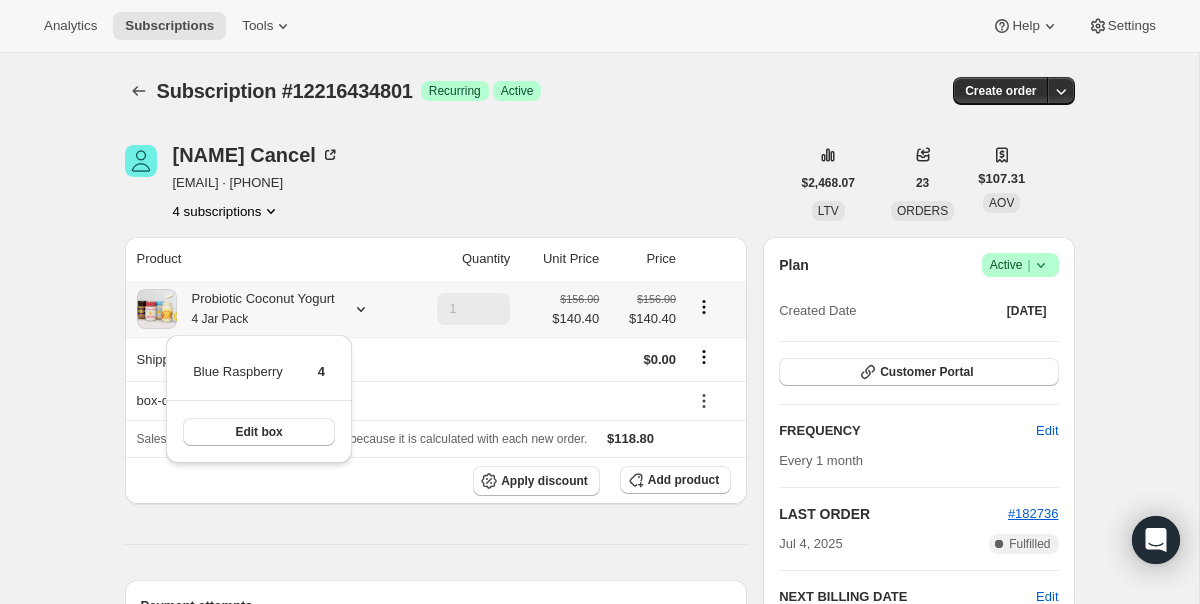 click 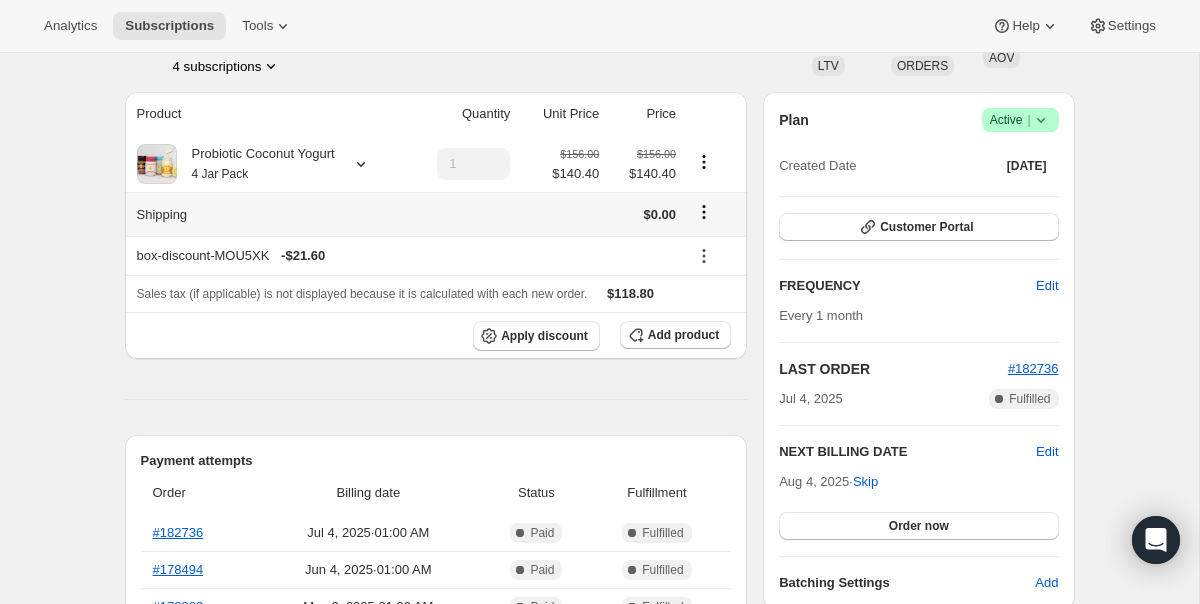 scroll, scrollTop: 163, scrollLeft: 0, axis: vertical 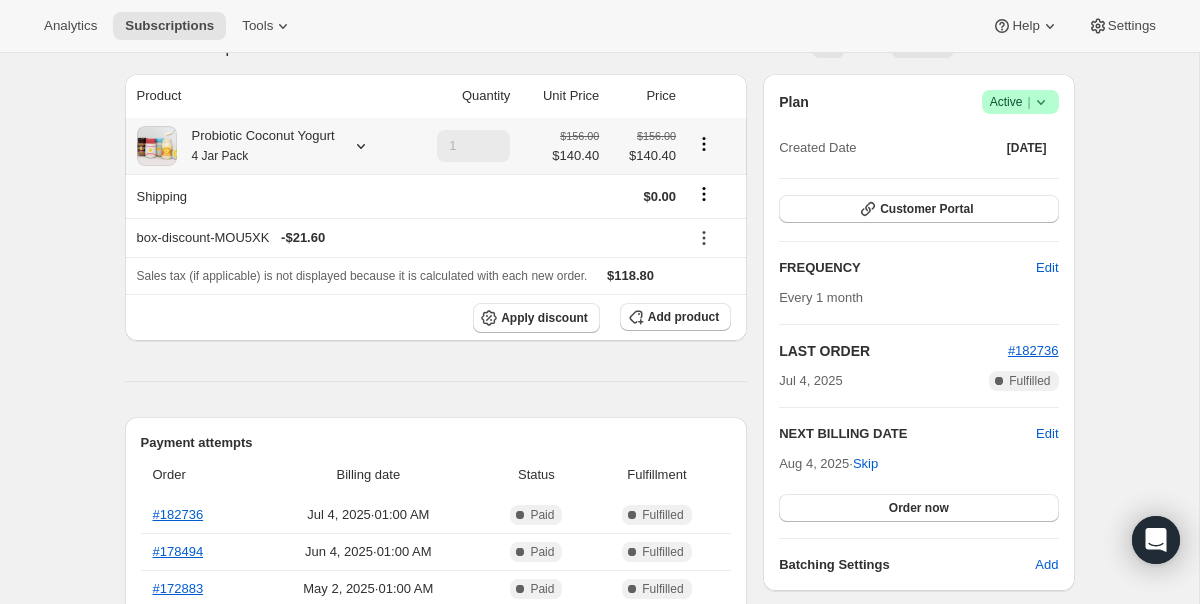 click at bounding box center (357, 146) 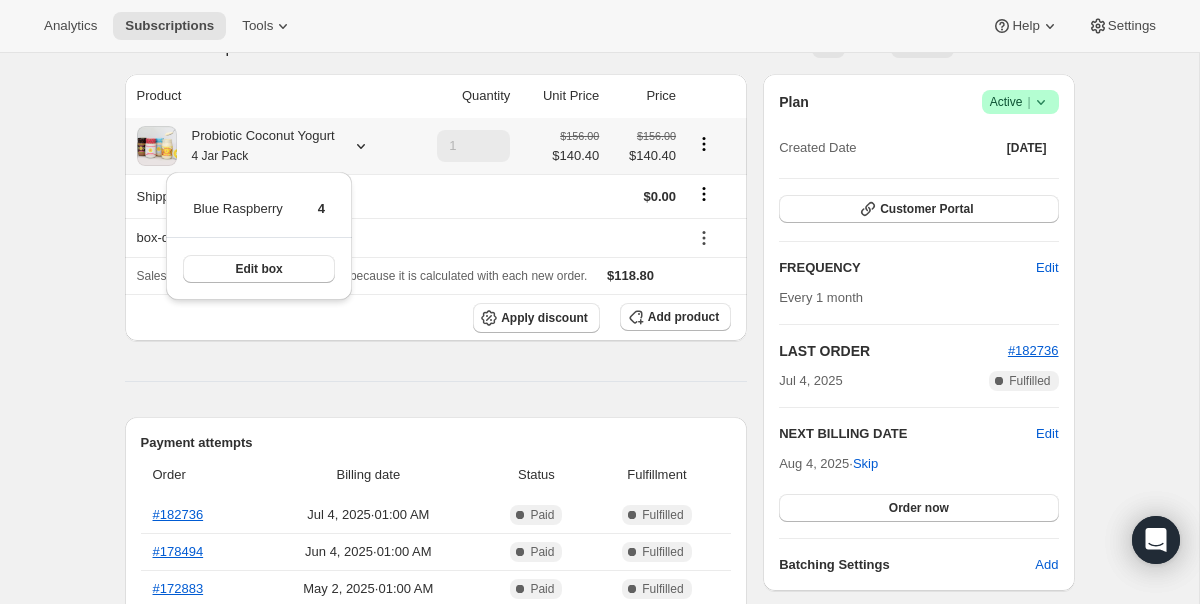 click at bounding box center [357, 146] 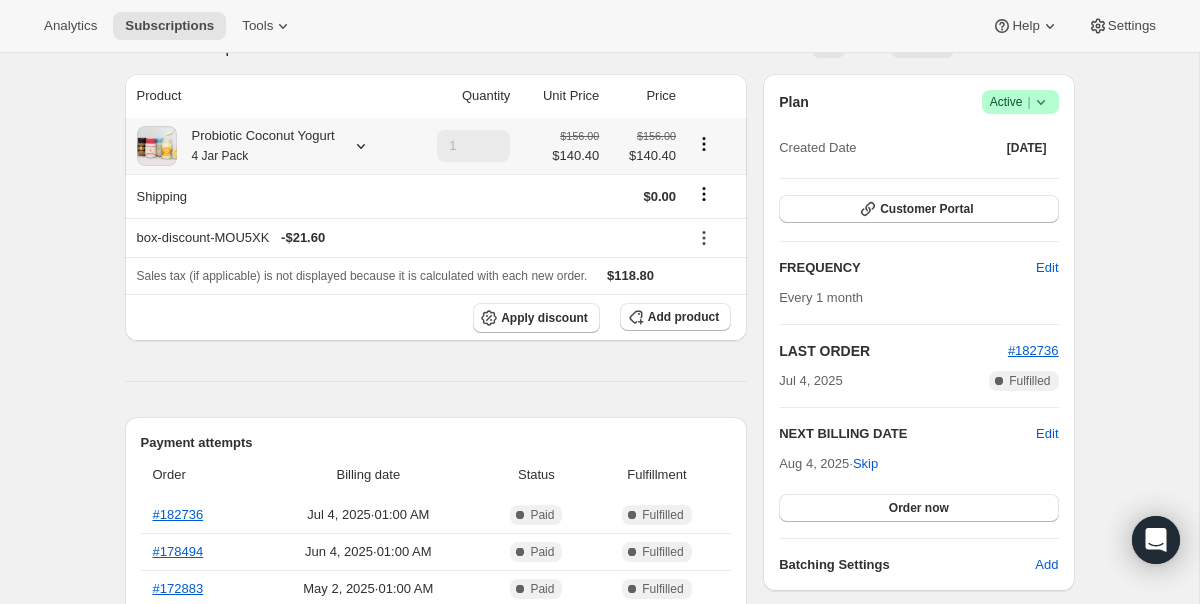 click at bounding box center [357, 146] 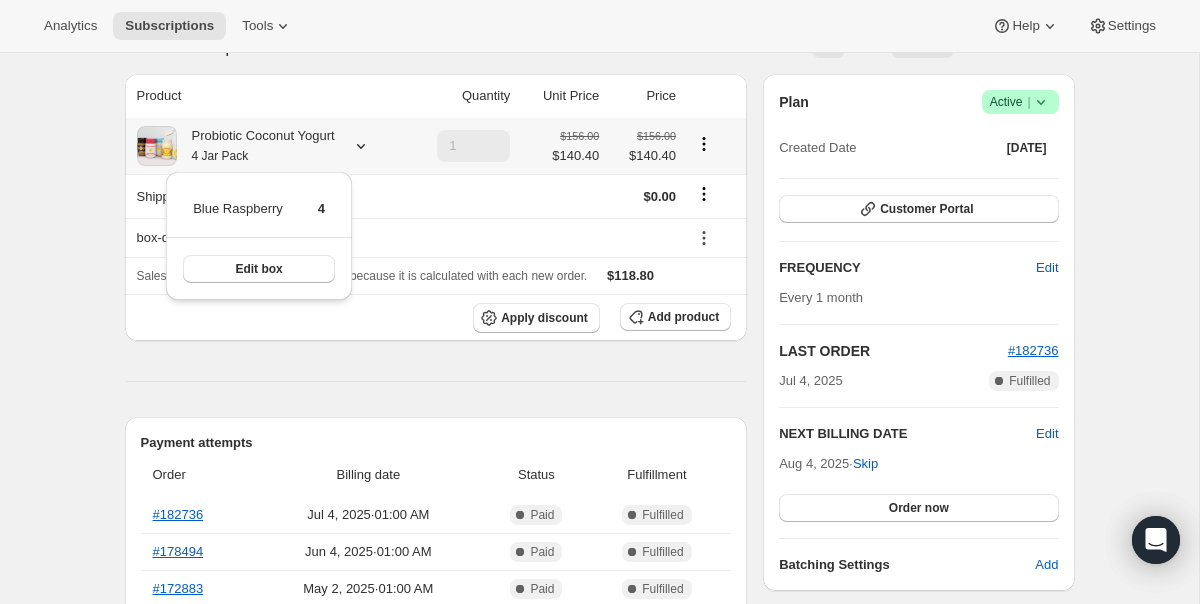 click at bounding box center [357, 146] 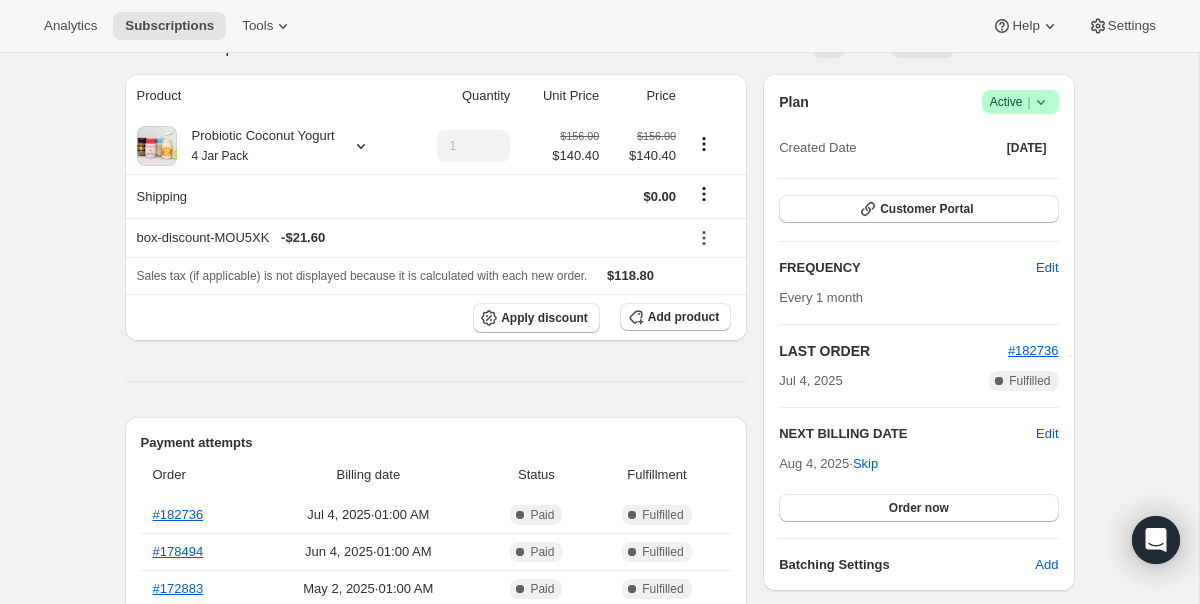 scroll, scrollTop: 164, scrollLeft: 0, axis: vertical 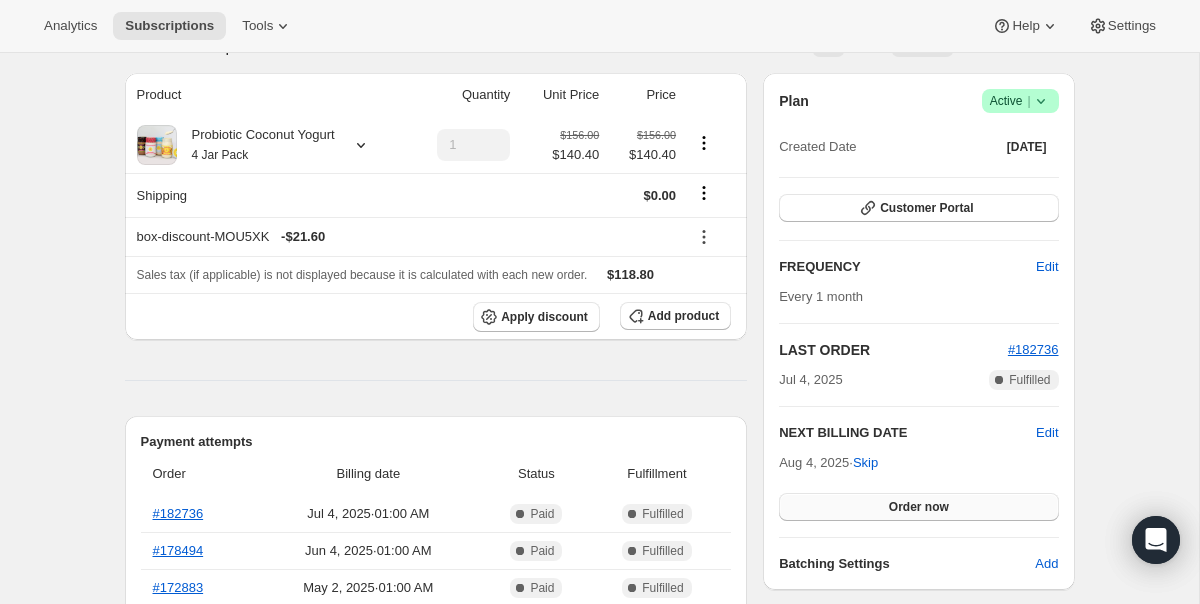 click on "Order now" at bounding box center [918, 507] 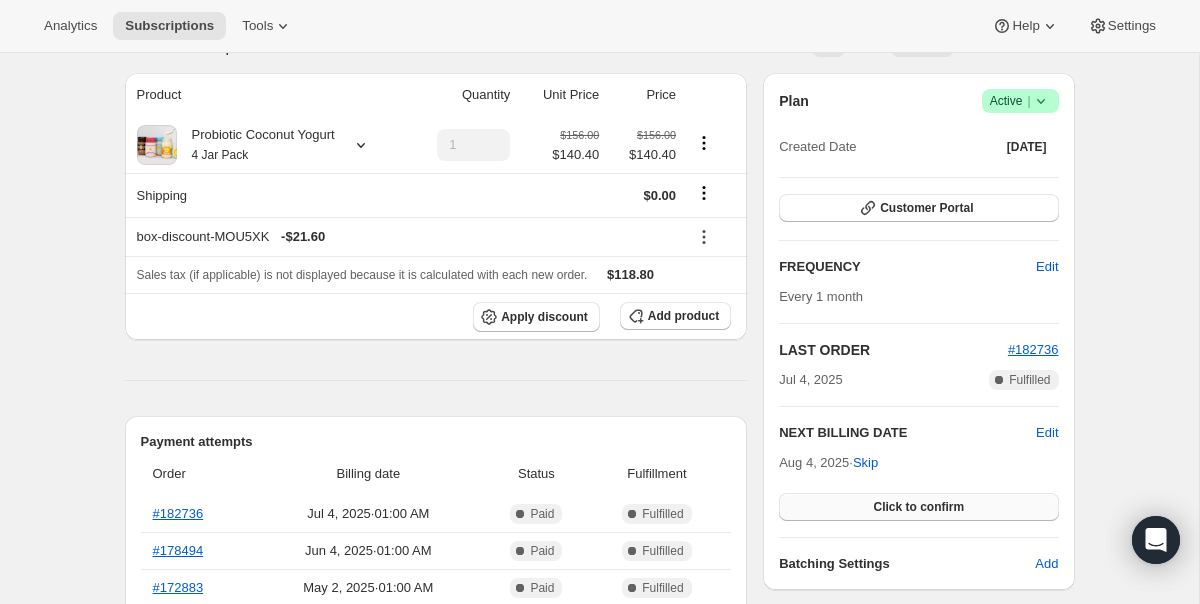 click on "Click to confirm" at bounding box center [918, 507] 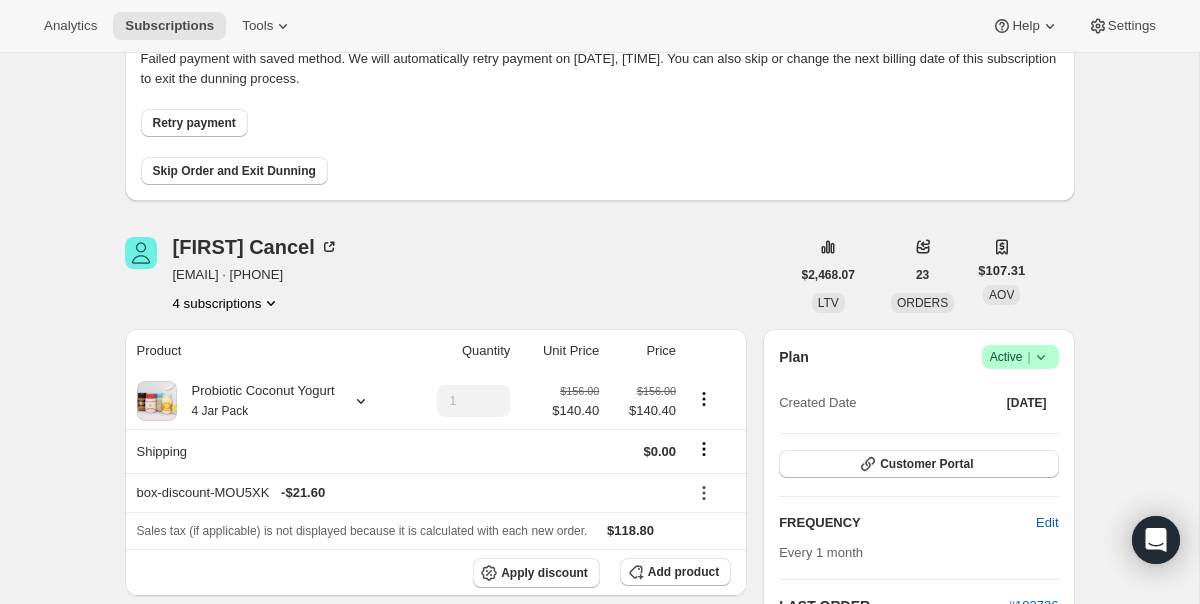 scroll, scrollTop: 0, scrollLeft: 0, axis: both 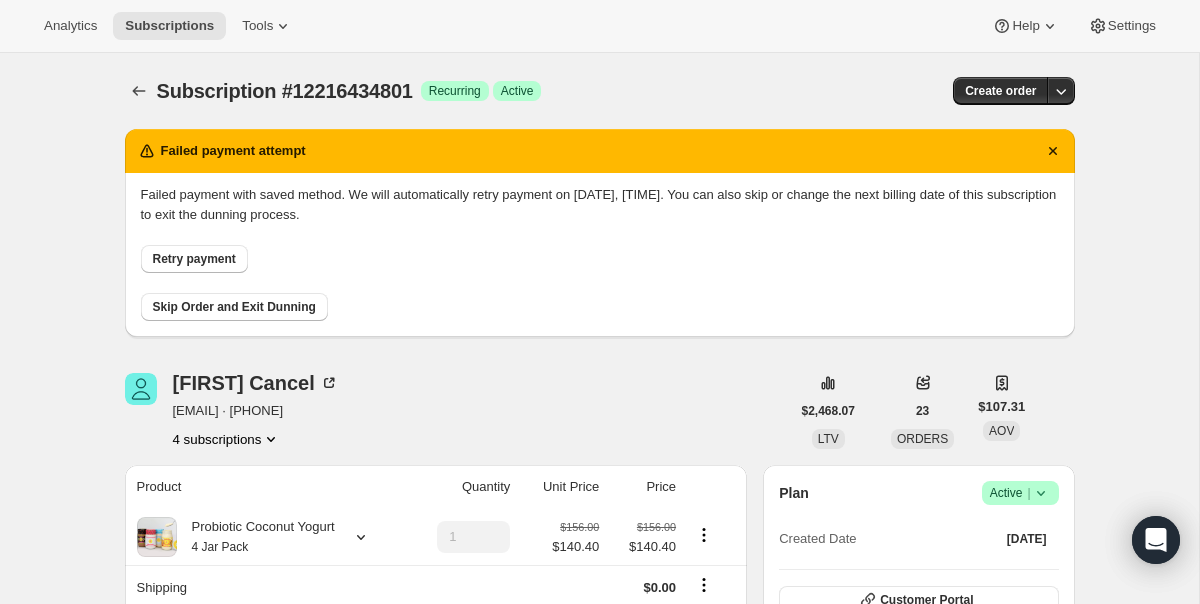 click on "Retry payment" at bounding box center (194, 259) 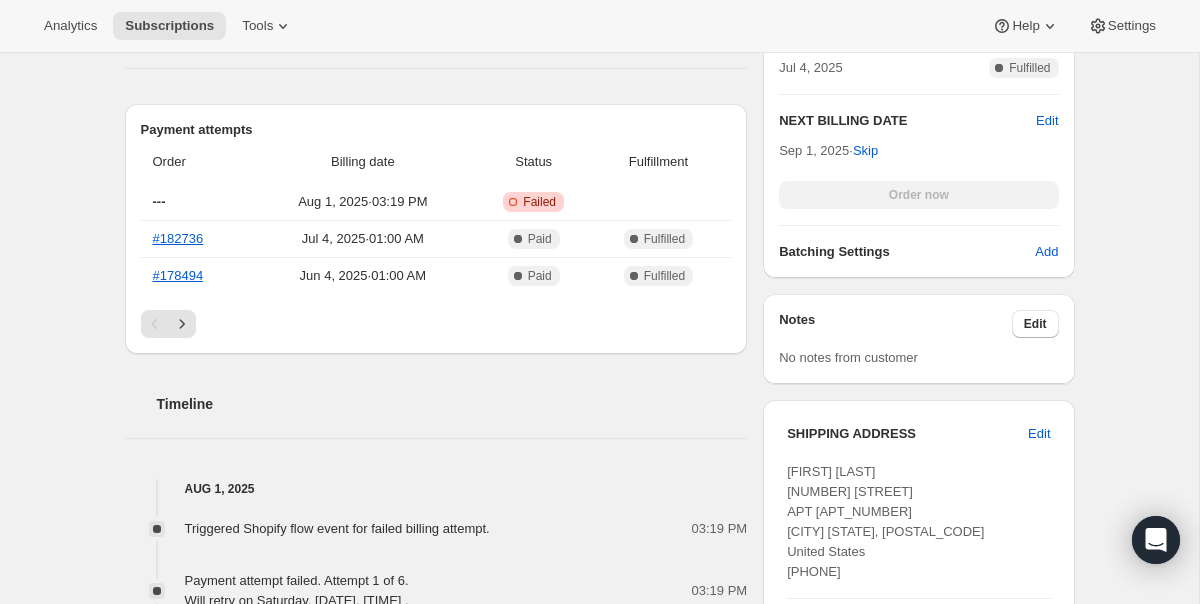 scroll, scrollTop: 479, scrollLeft: 0, axis: vertical 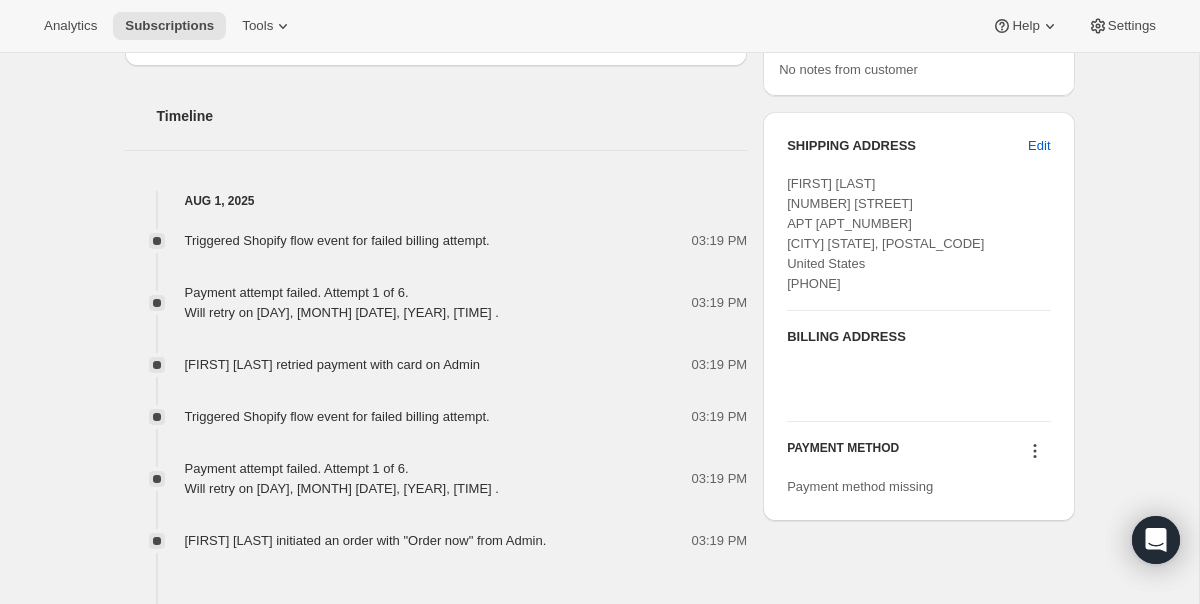 click 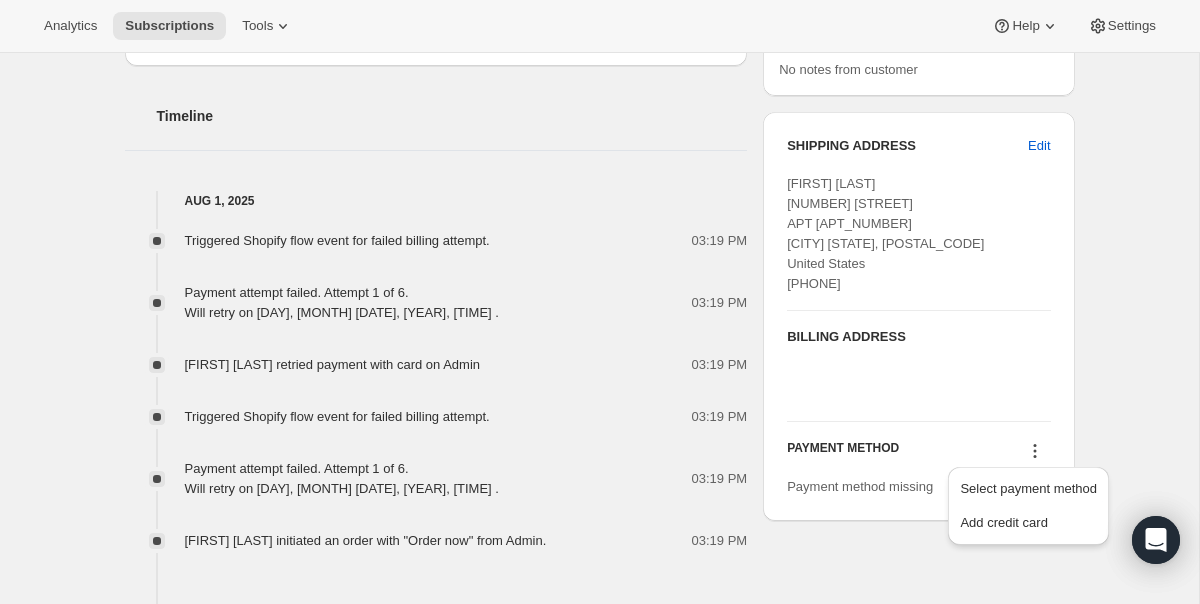 click on "SHIPPING ADDRESS Edit Michelle Cancel
20 Hamilton Station Crossing
APT 310
Lebanon TN, 37087
United States
+12193847717 BILLING ADDRESS
PAYMENT METHOD Payment method missing" at bounding box center [918, 316] 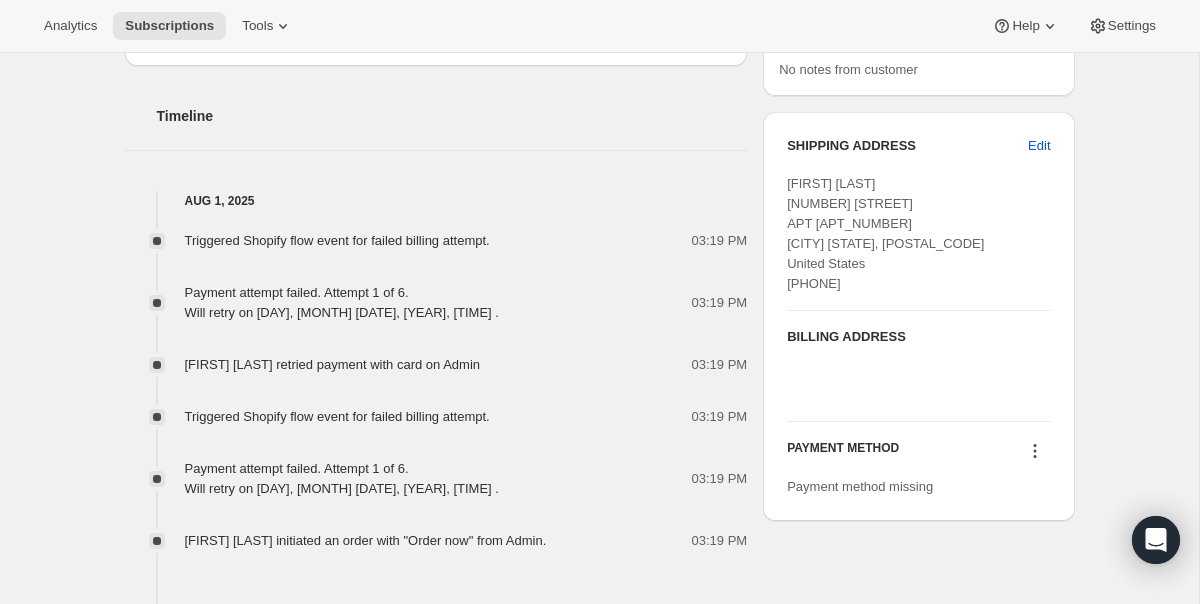 click 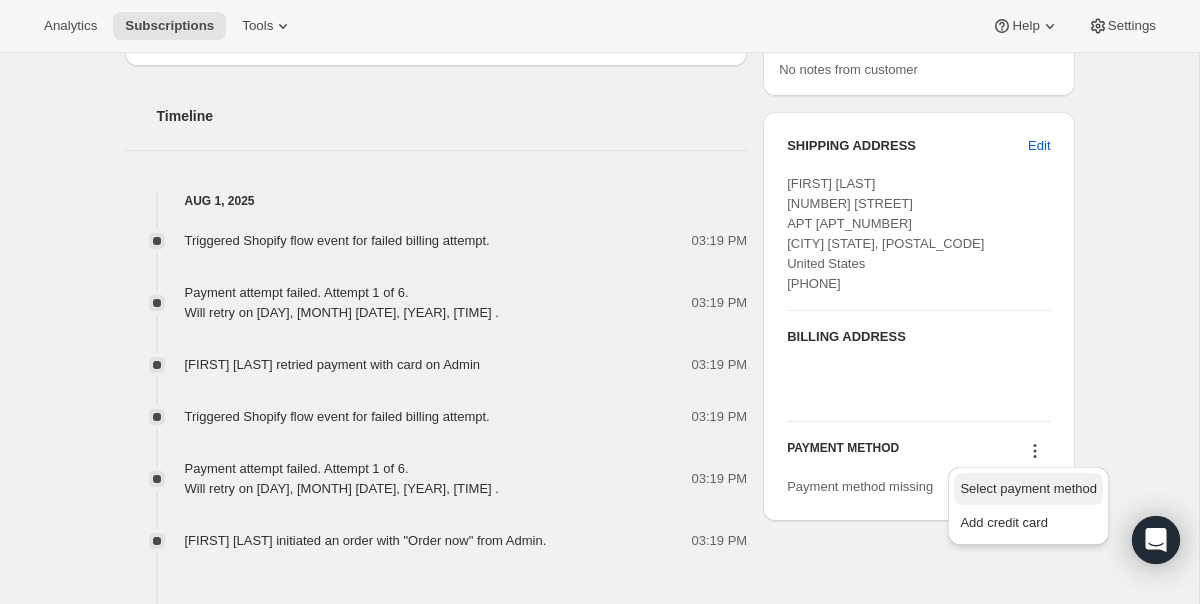click on "Select payment method" at bounding box center [1028, 488] 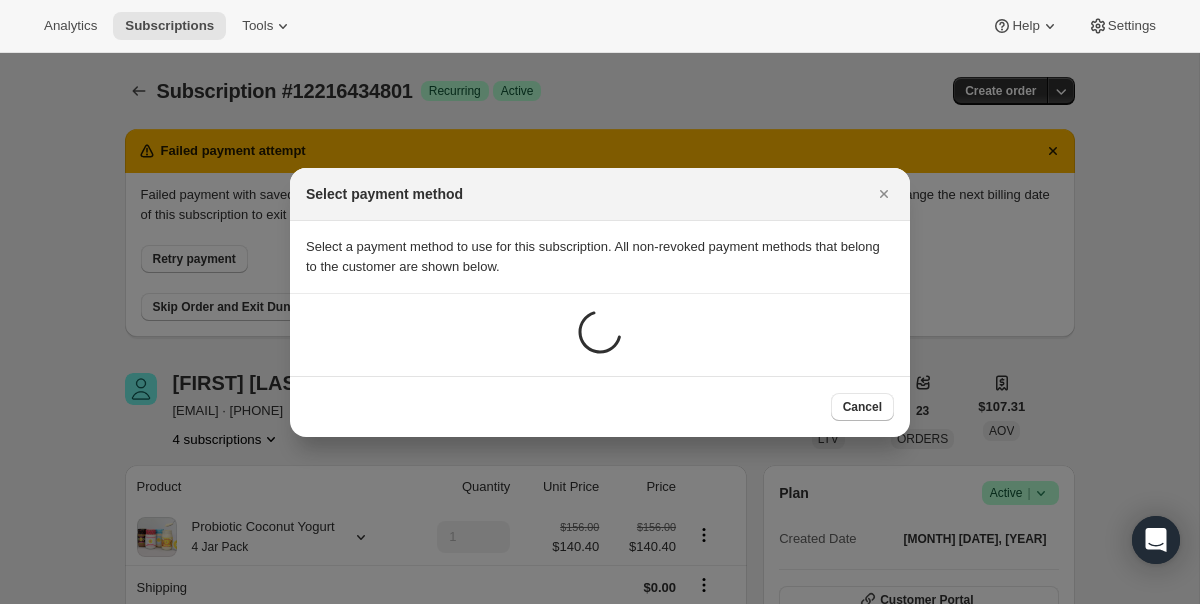 scroll, scrollTop: 0, scrollLeft: 0, axis: both 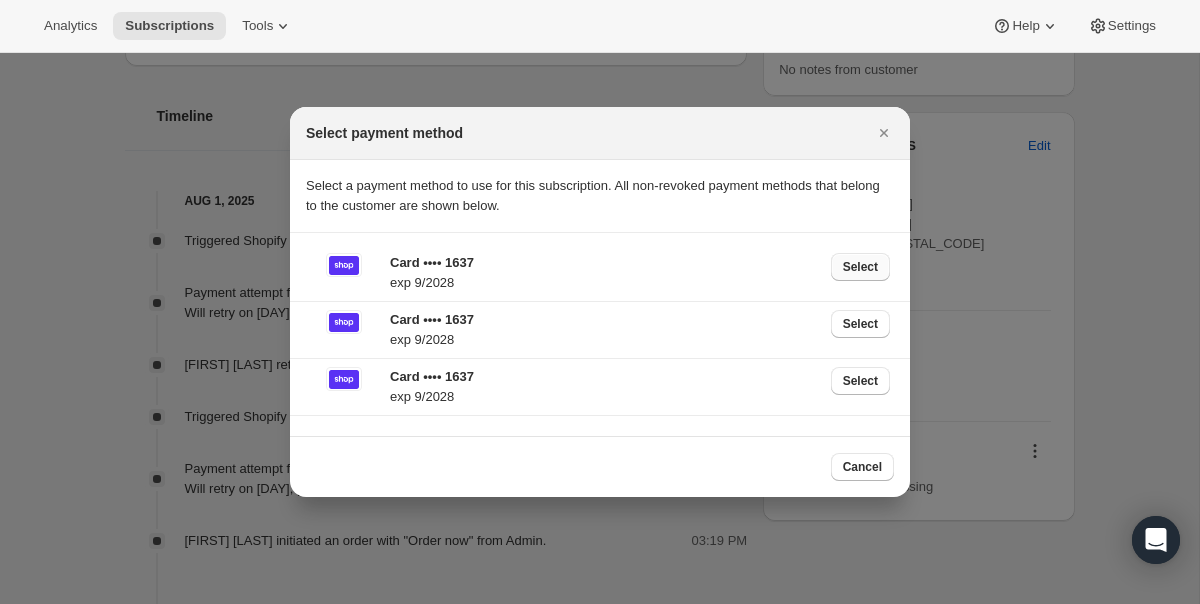 click on "Select" at bounding box center [860, 267] 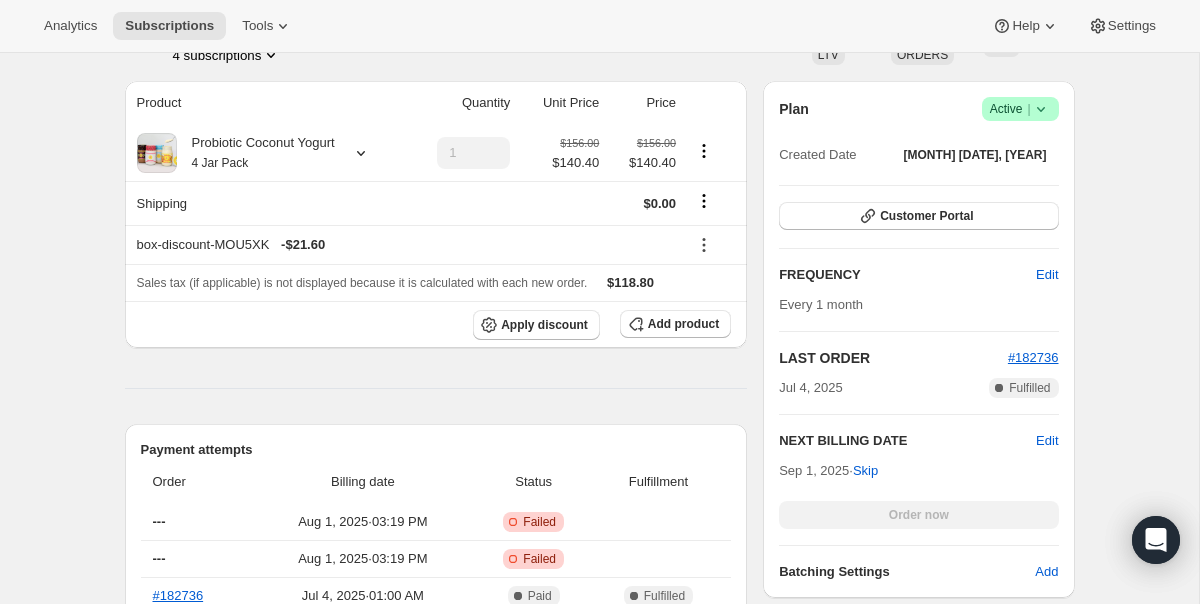 scroll, scrollTop: 449, scrollLeft: 0, axis: vertical 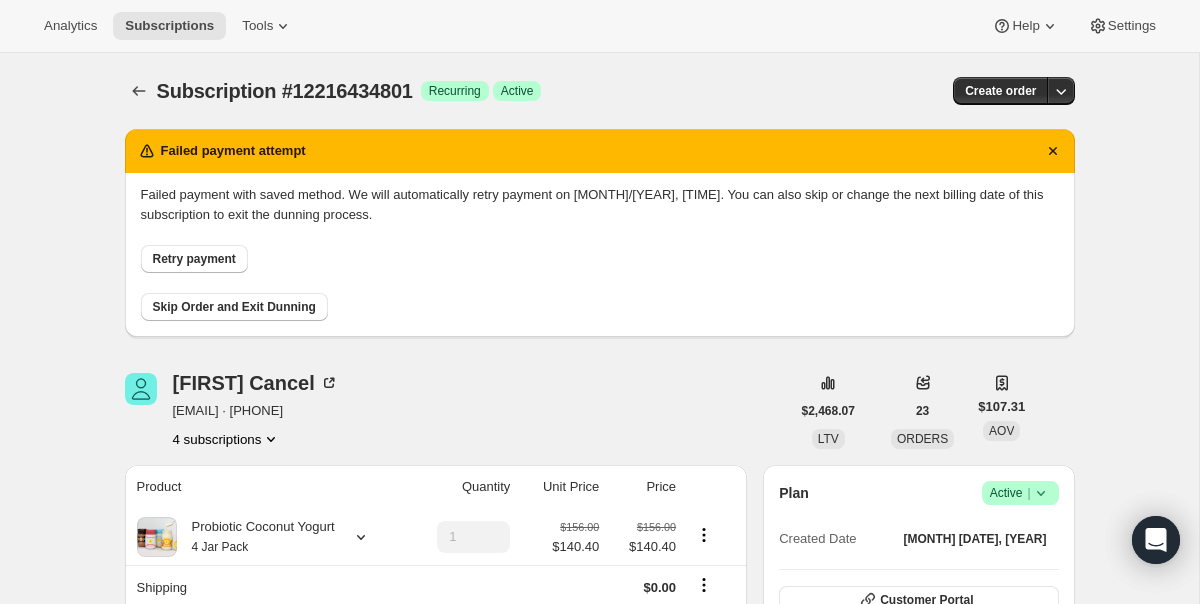 click on "Retry payment" at bounding box center (194, 259) 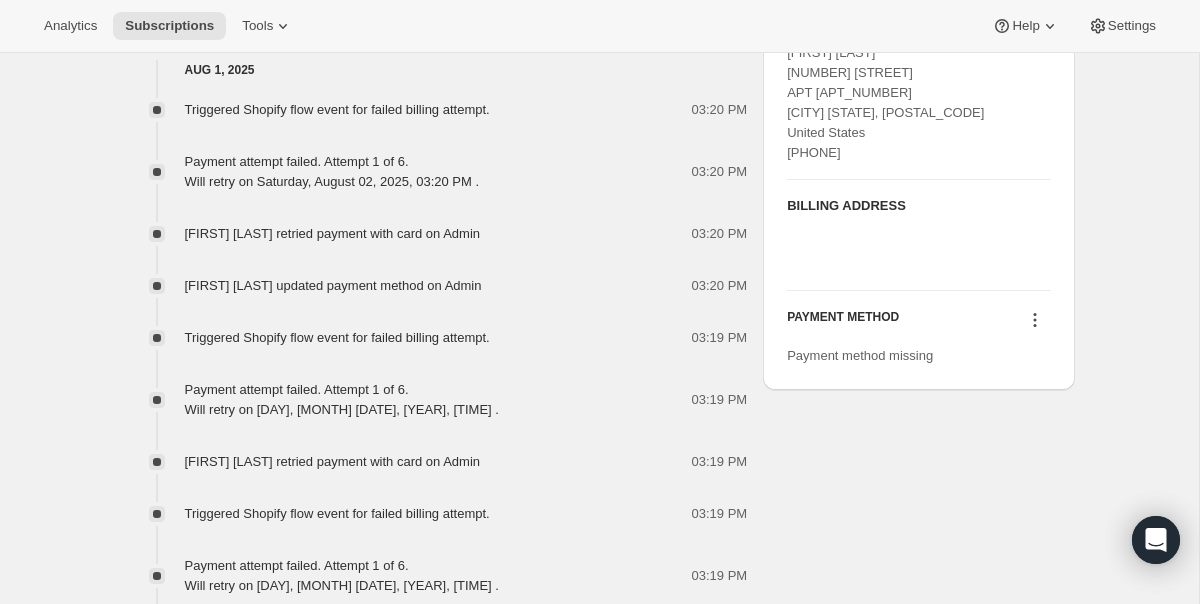 scroll, scrollTop: 1124, scrollLeft: 0, axis: vertical 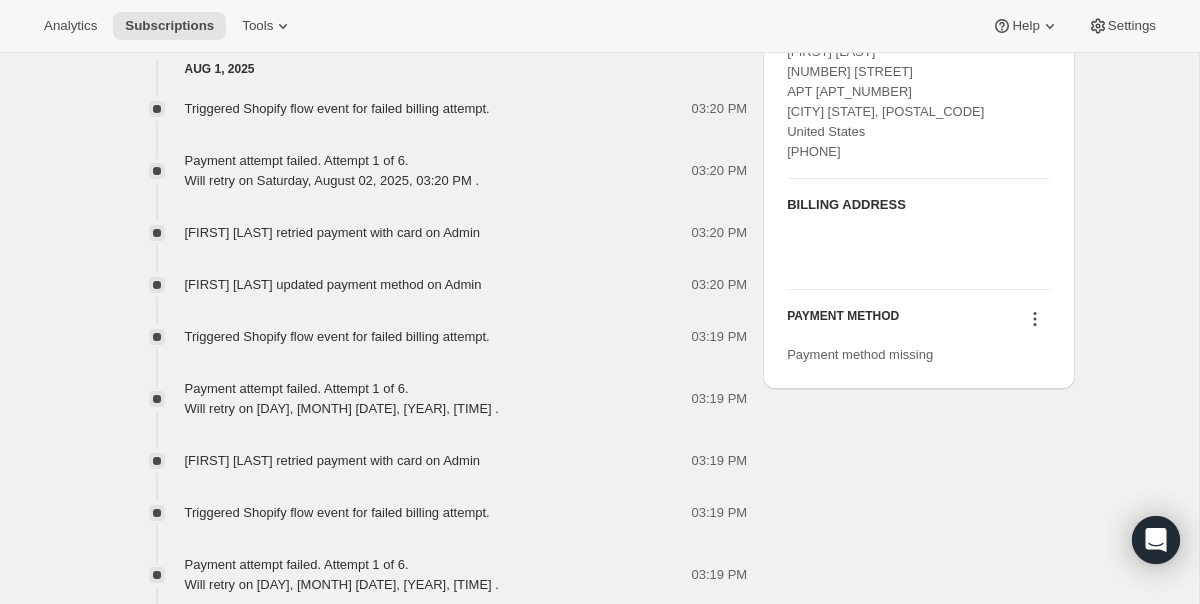 click 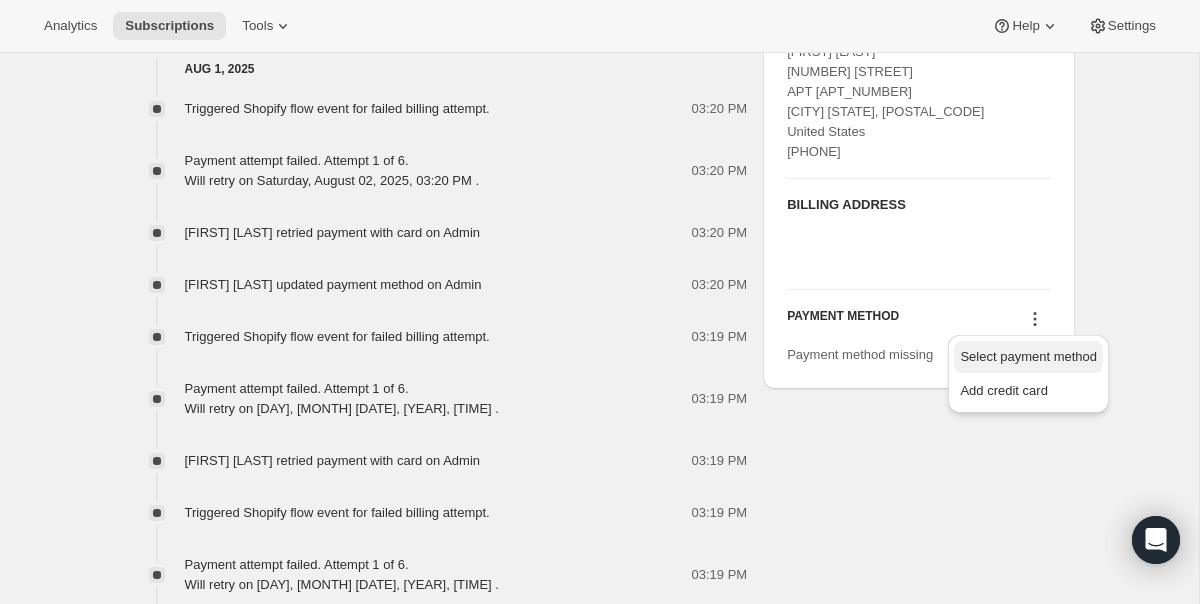 click on "Select payment method" at bounding box center (1028, 356) 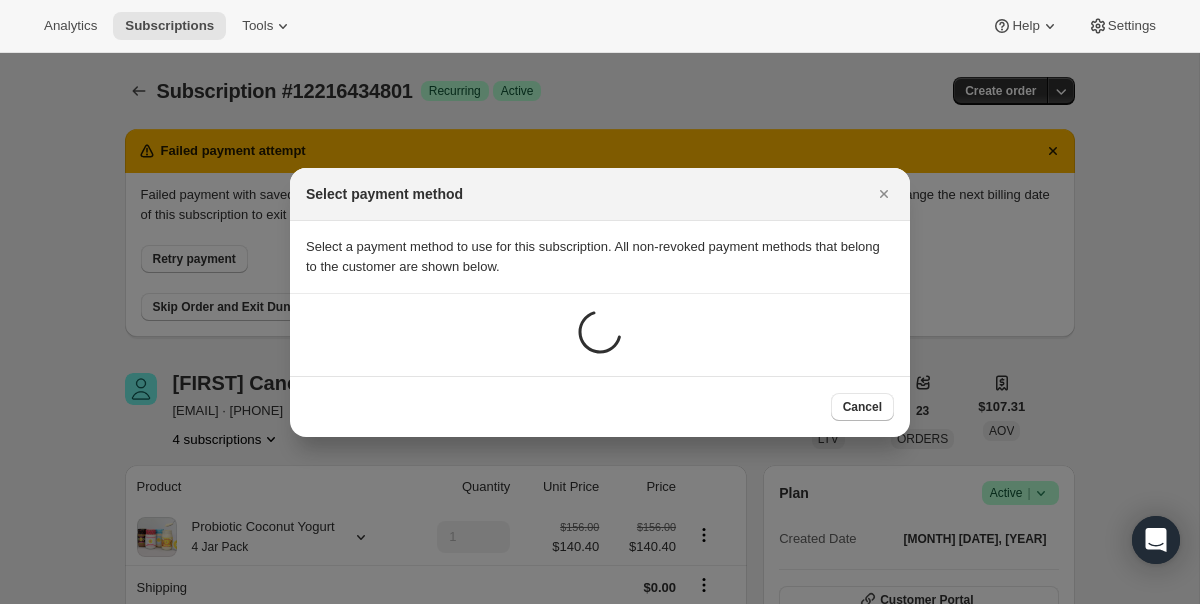scroll, scrollTop: 0, scrollLeft: 0, axis: both 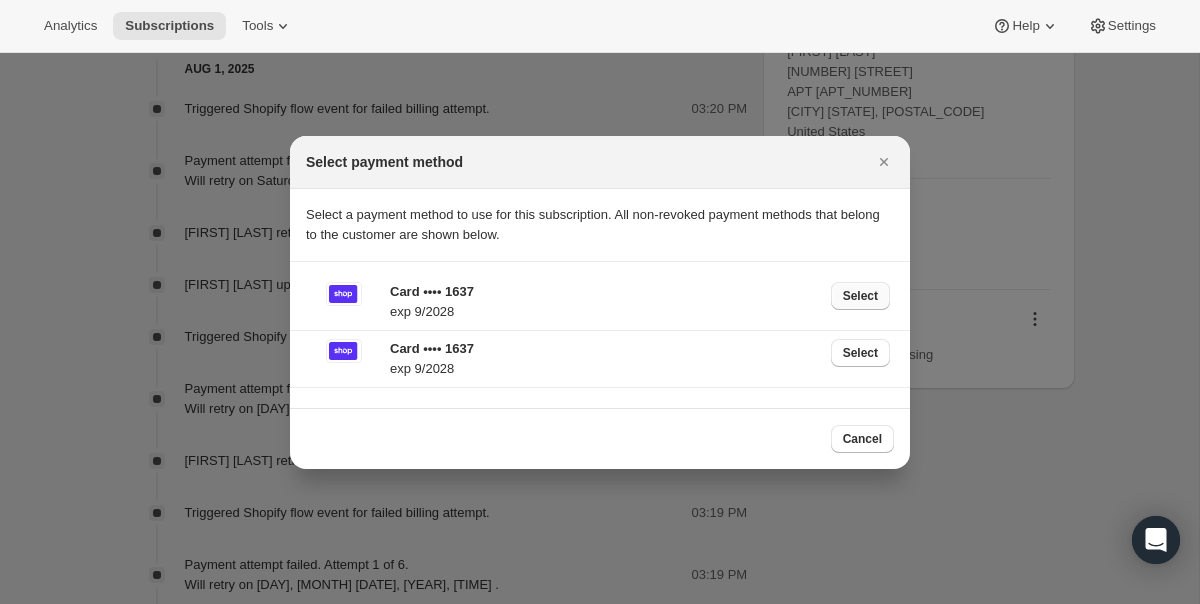 click on "Select" at bounding box center (860, 296) 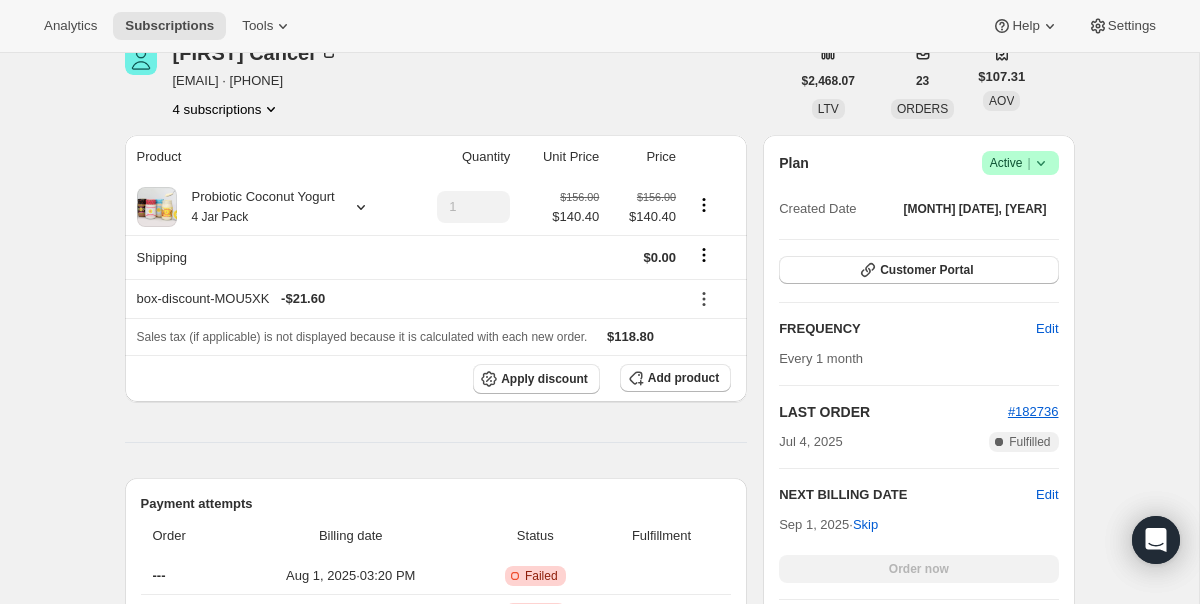 scroll, scrollTop: 0, scrollLeft: 0, axis: both 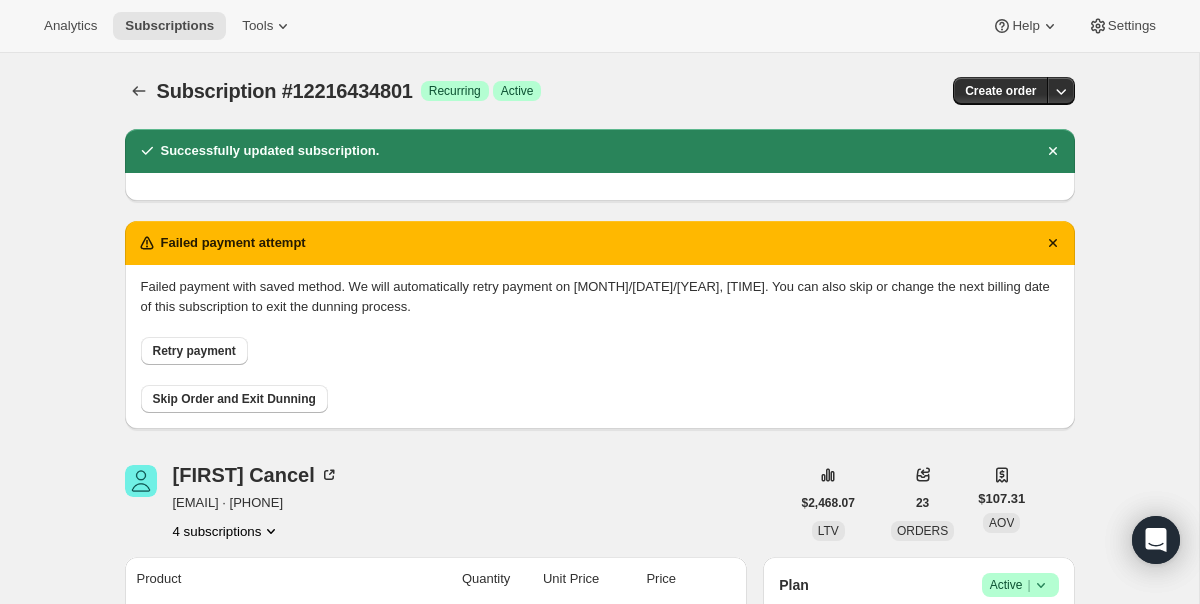 click on "Retry payment" at bounding box center [194, 351] 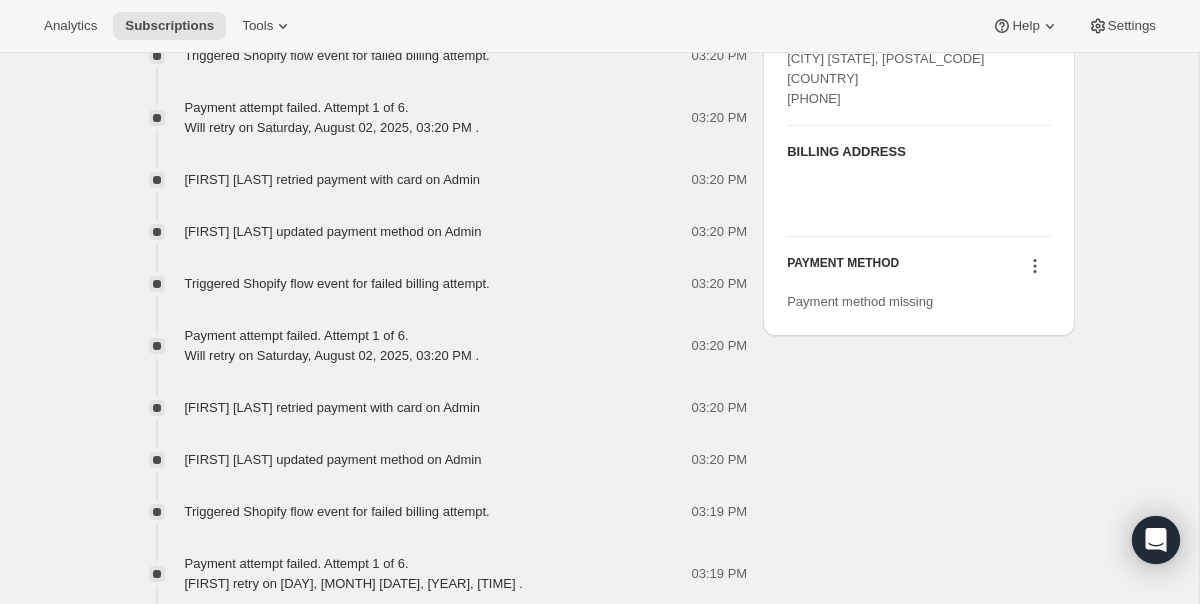 scroll, scrollTop: 1178, scrollLeft: 0, axis: vertical 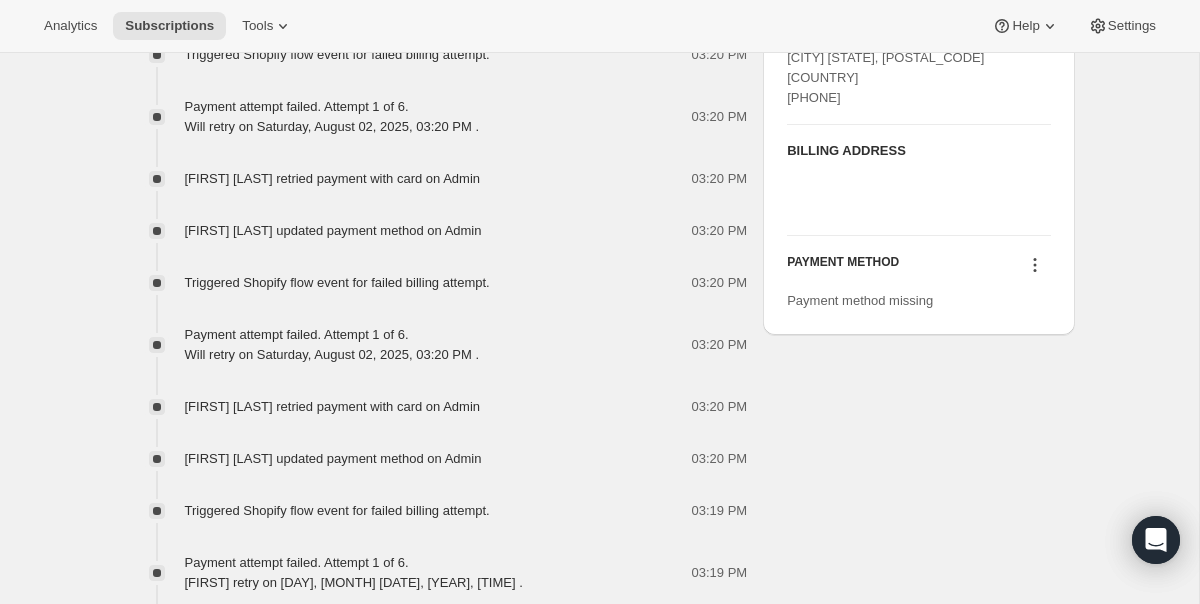 click 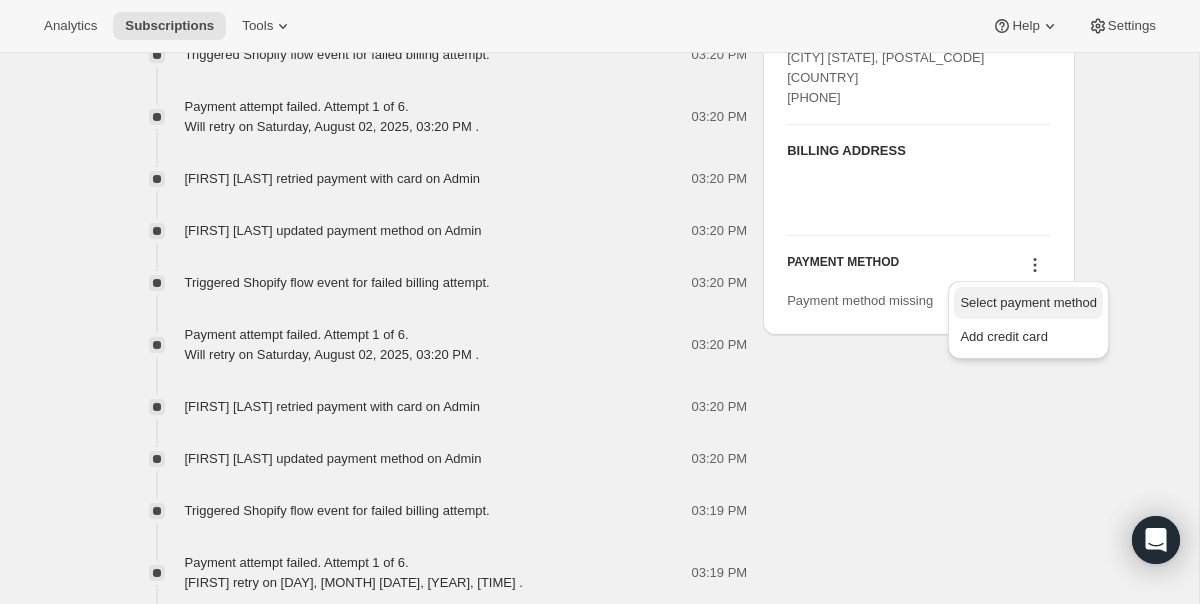 click on "Select payment method" at bounding box center (1028, 302) 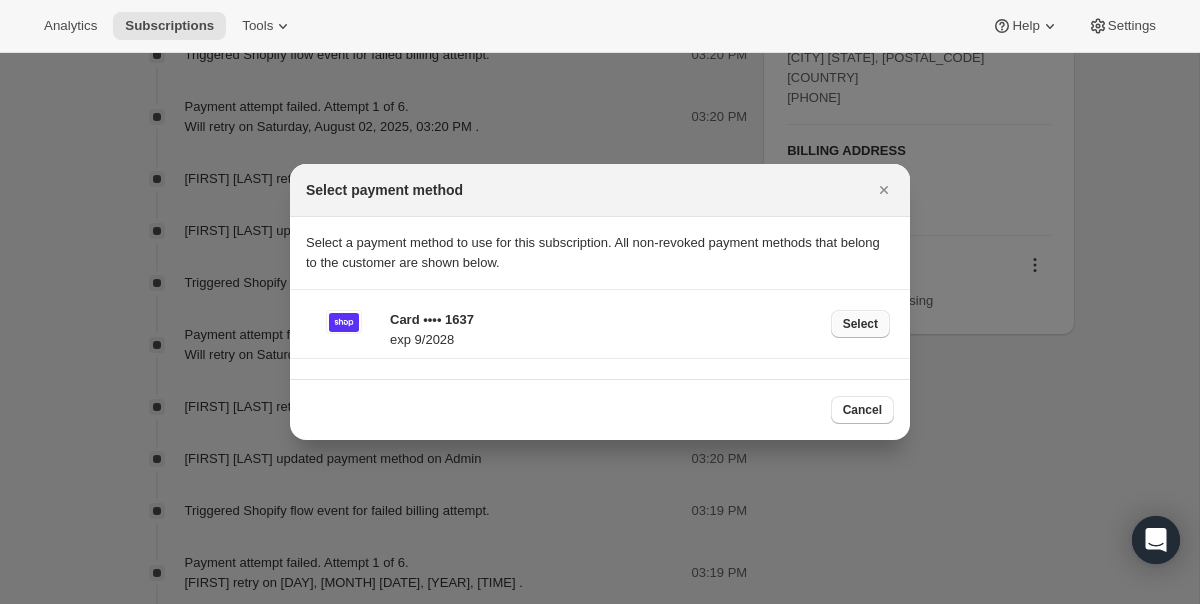 click on "Select" at bounding box center [860, 324] 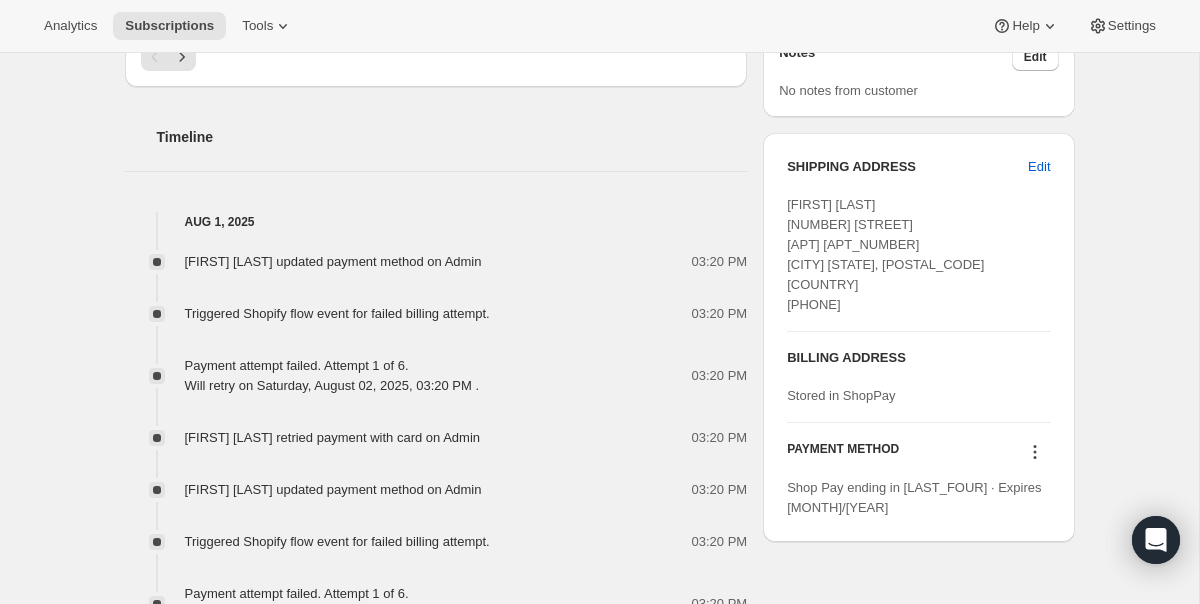 scroll, scrollTop: 1061, scrollLeft: 0, axis: vertical 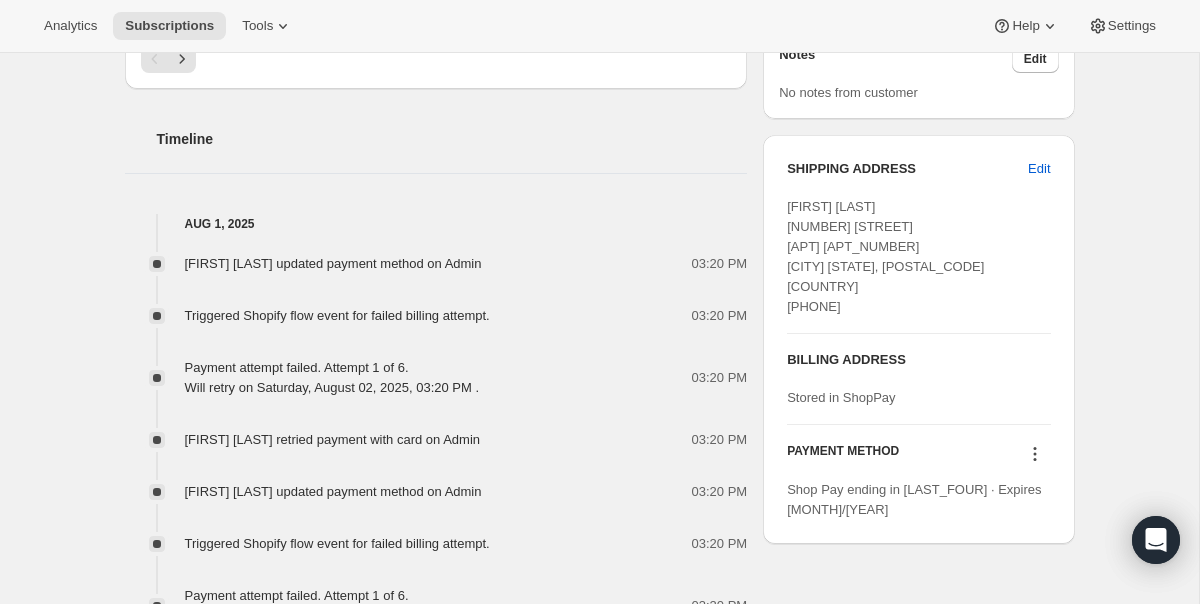 click 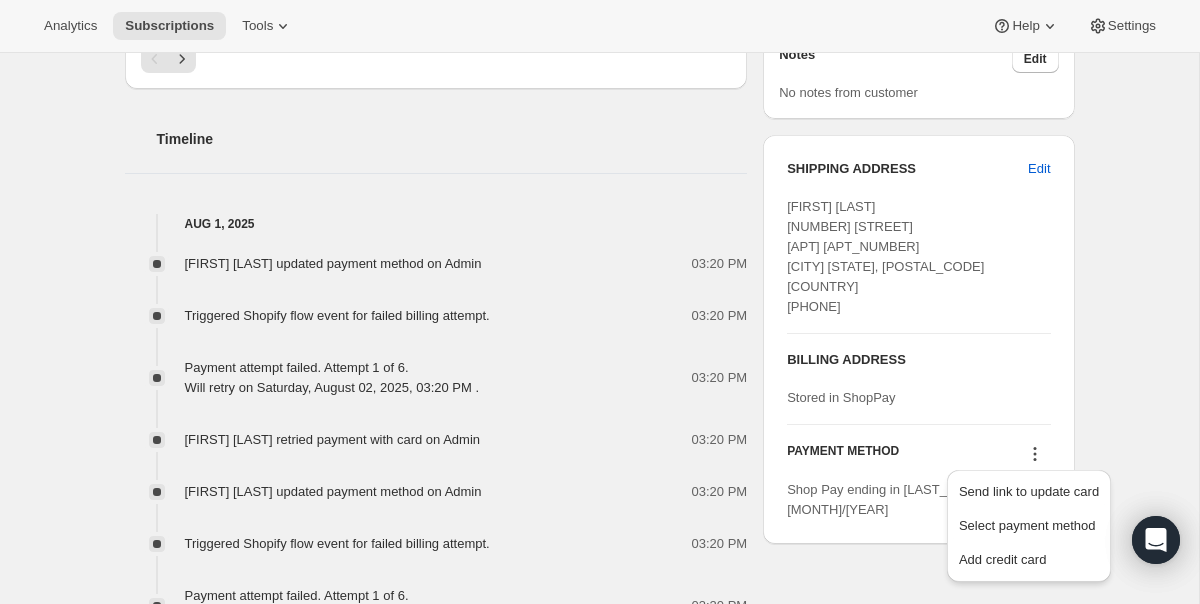 click 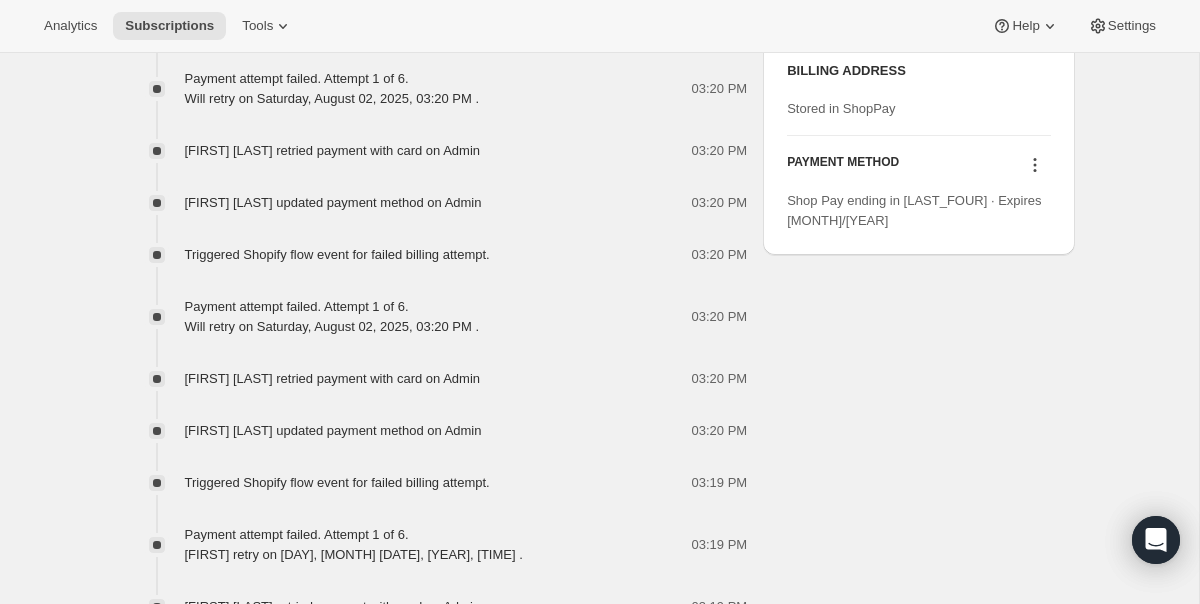 scroll, scrollTop: 1352, scrollLeft: 0, axis: vertical 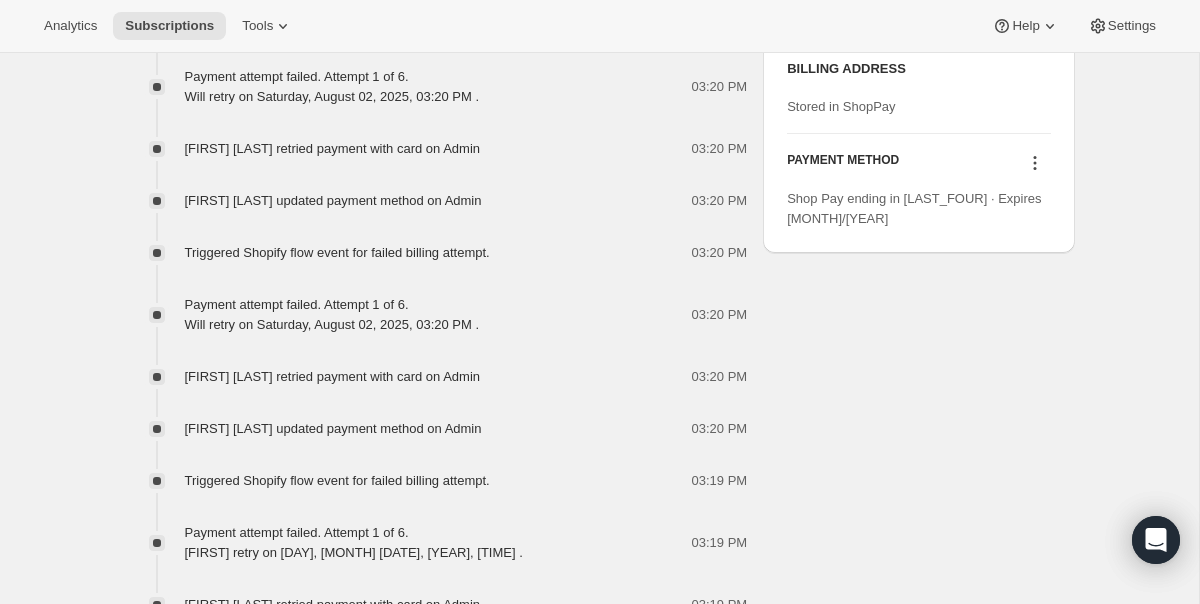click 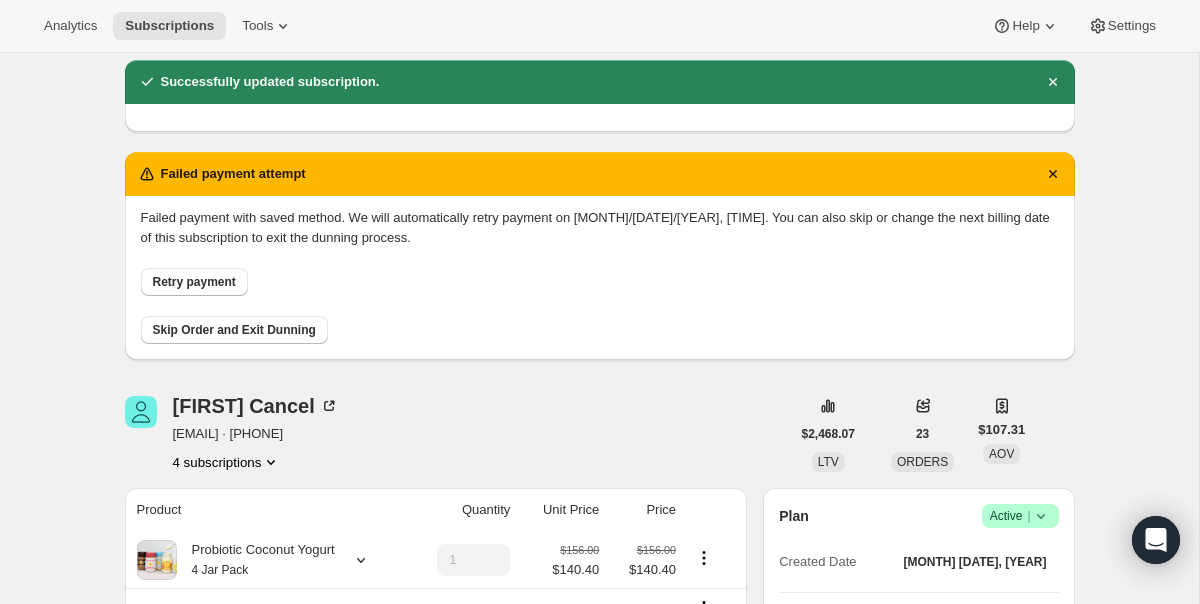 scroll, scrollTop: 32, scrollLeft: 0, axis: vertical 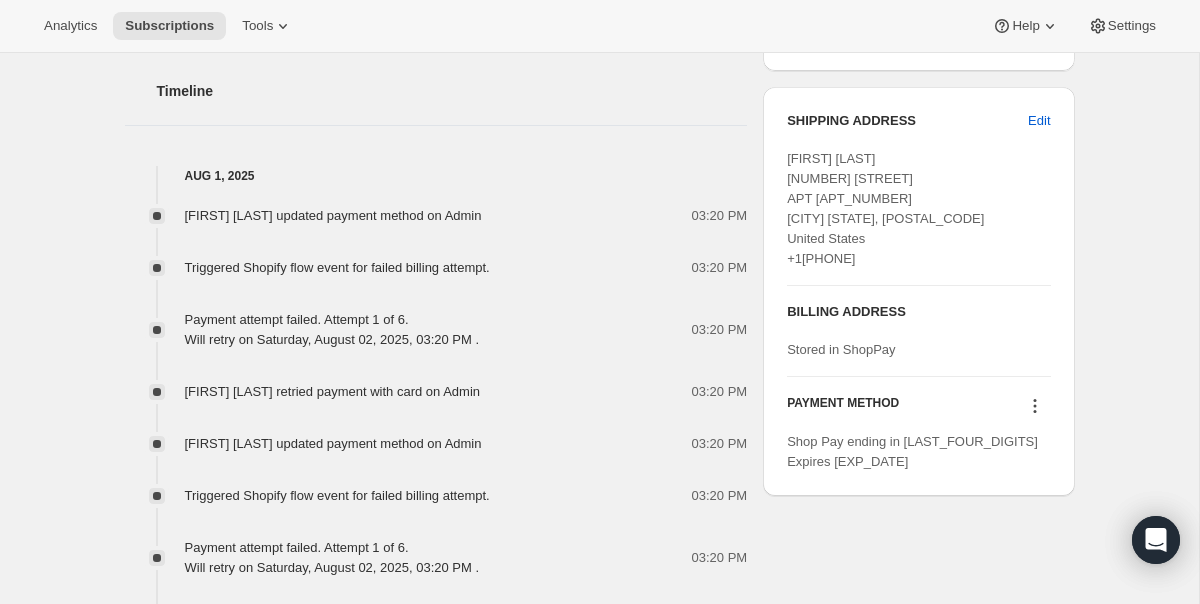 click 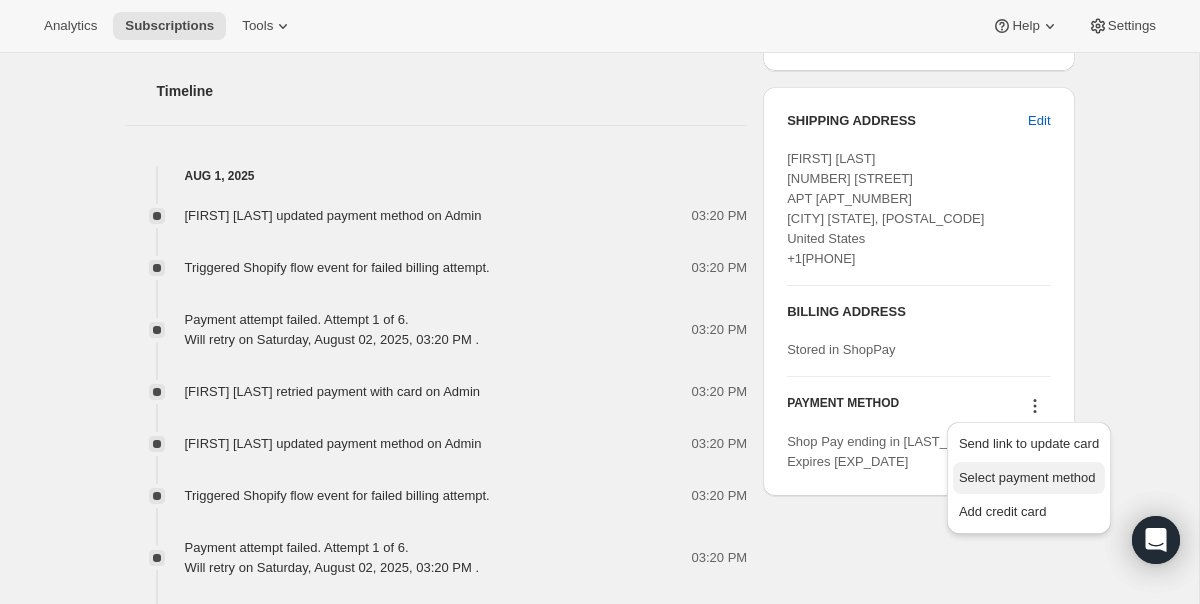 click on "Select payment method" at bounding box center [1027, 477] 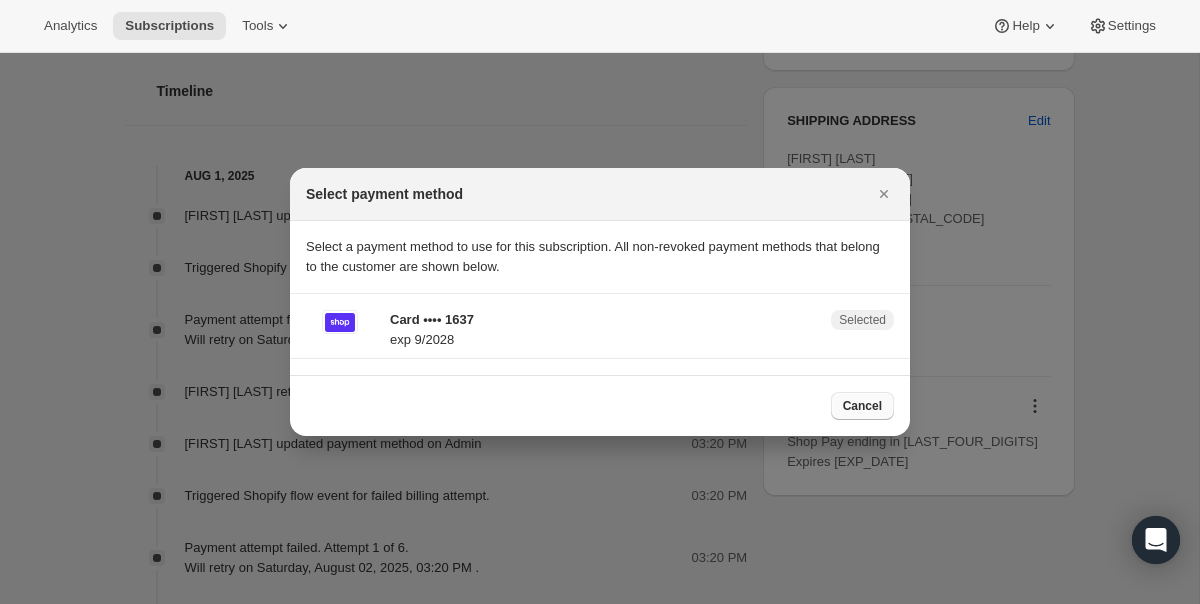 click on "Cancel" at bounding box center (862, 406) 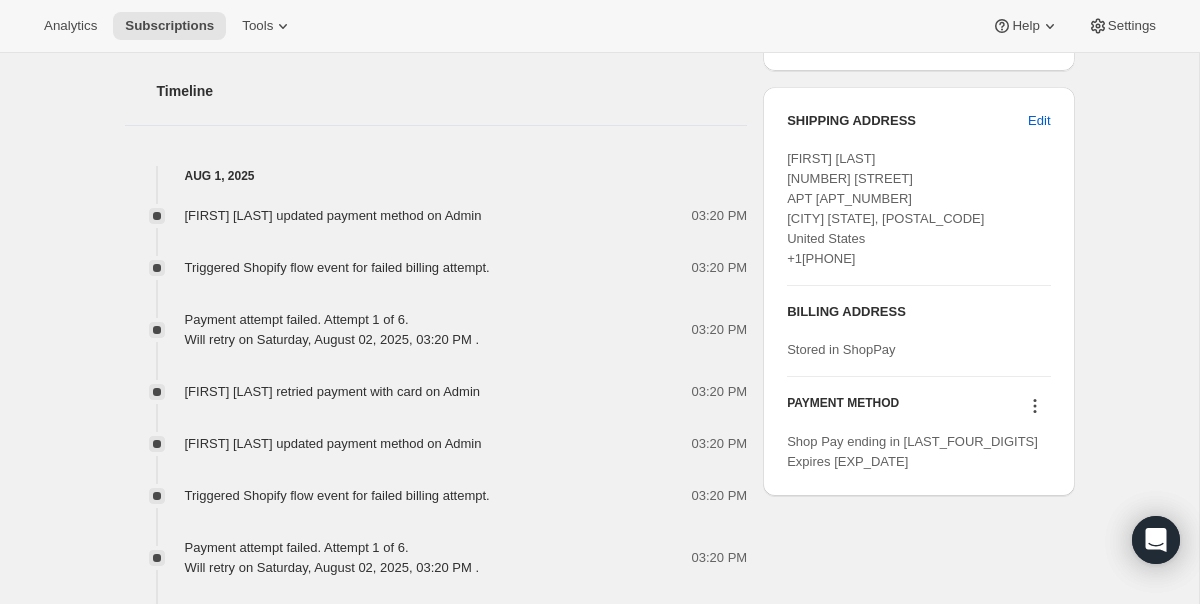 scroll, scrollTop: 0, scrollLeft: 0, axis: both 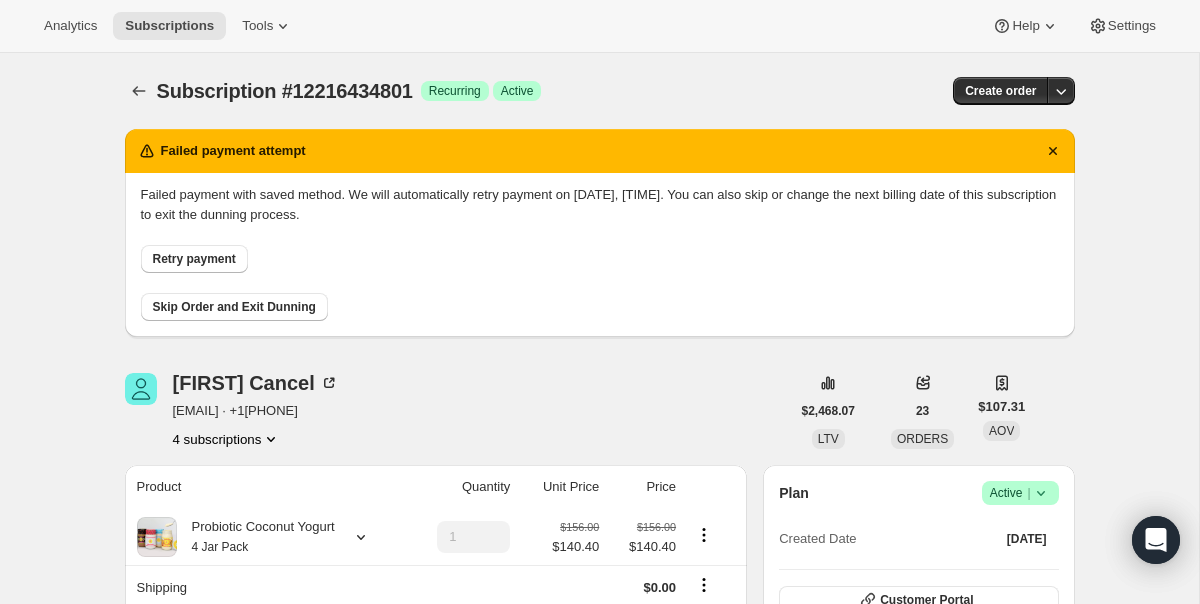 click on "Retry payment" at bounding box center (194, 259) 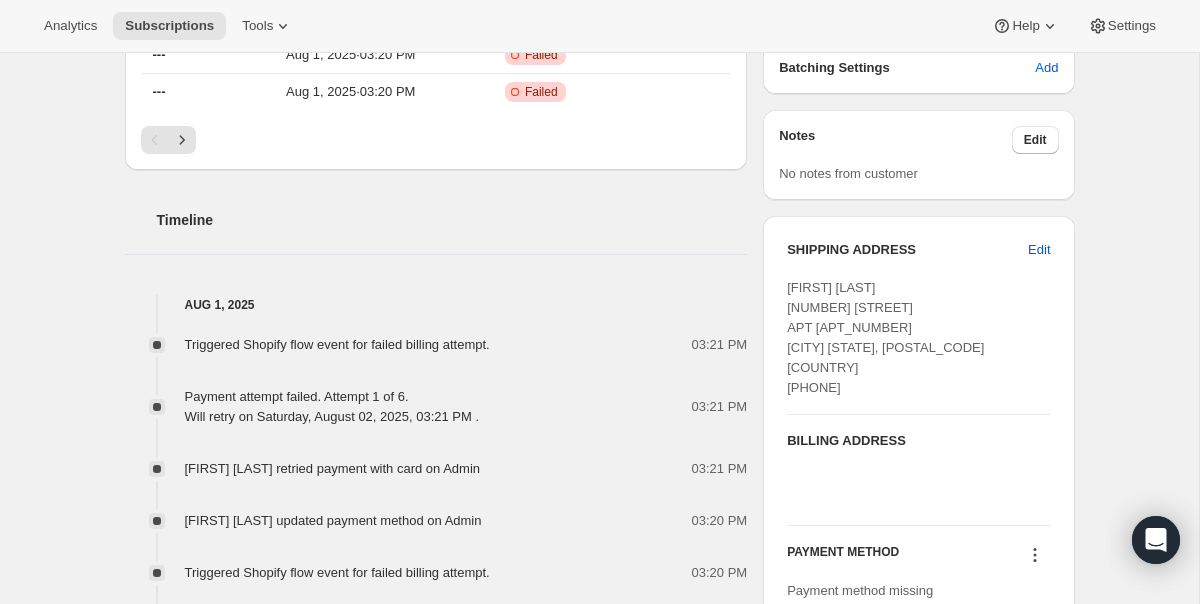 scroll, scrollTop: 1177, scrollLeft: 0, axis: vertical 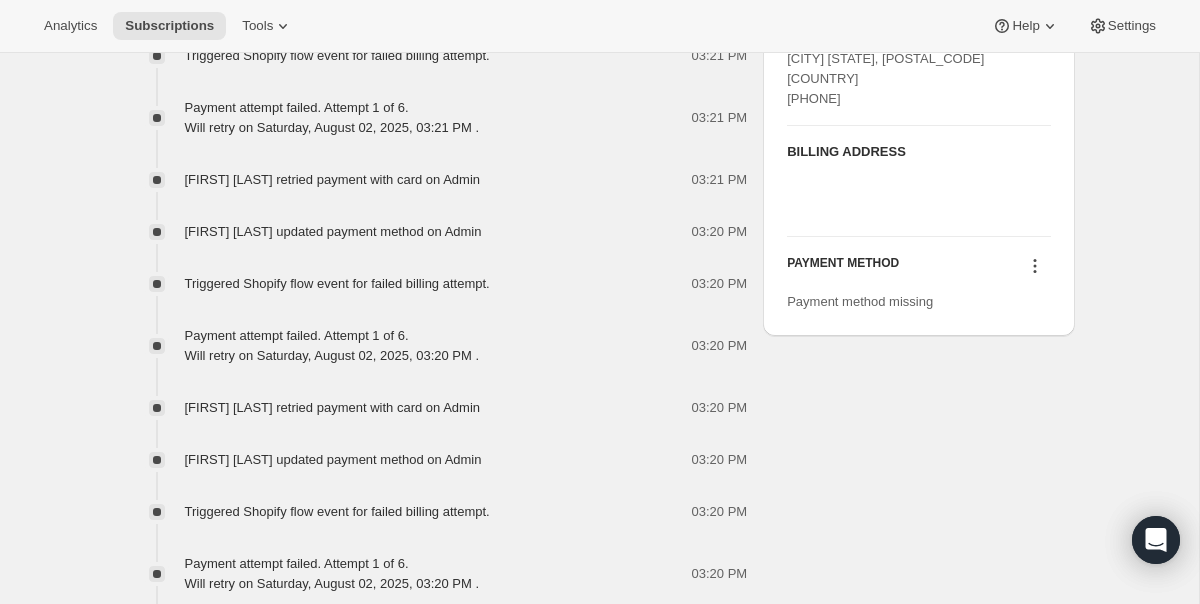 click 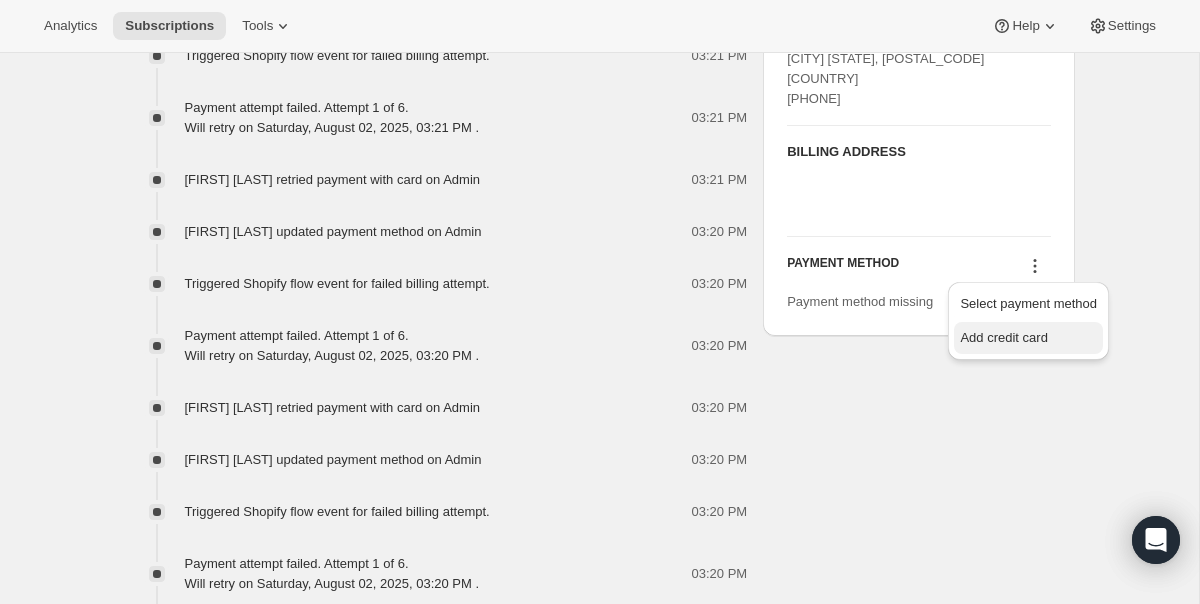 click on "Add credit card" at bounding box center (1028, 338) 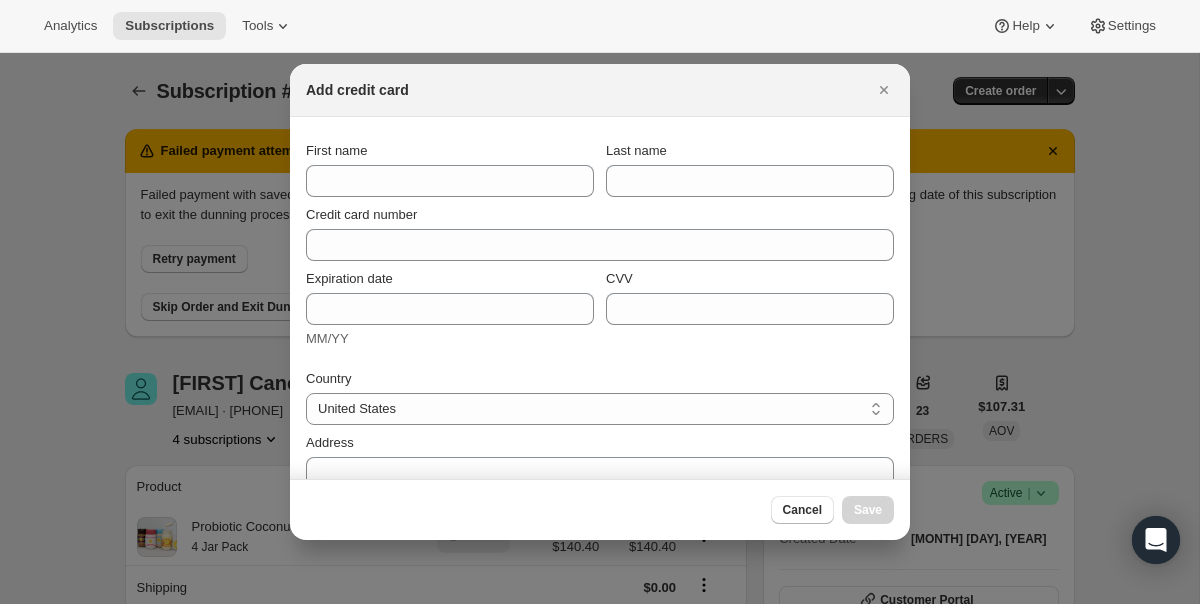 scroll, scrollTop: 1177, scrollLeft: 0, axis: vertical 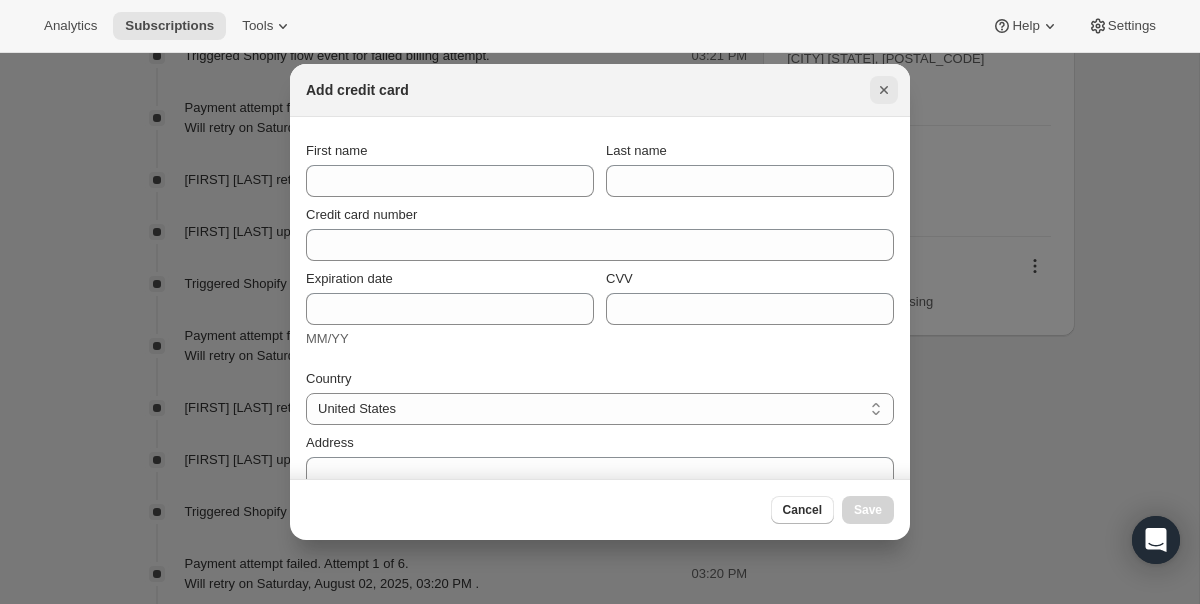 click 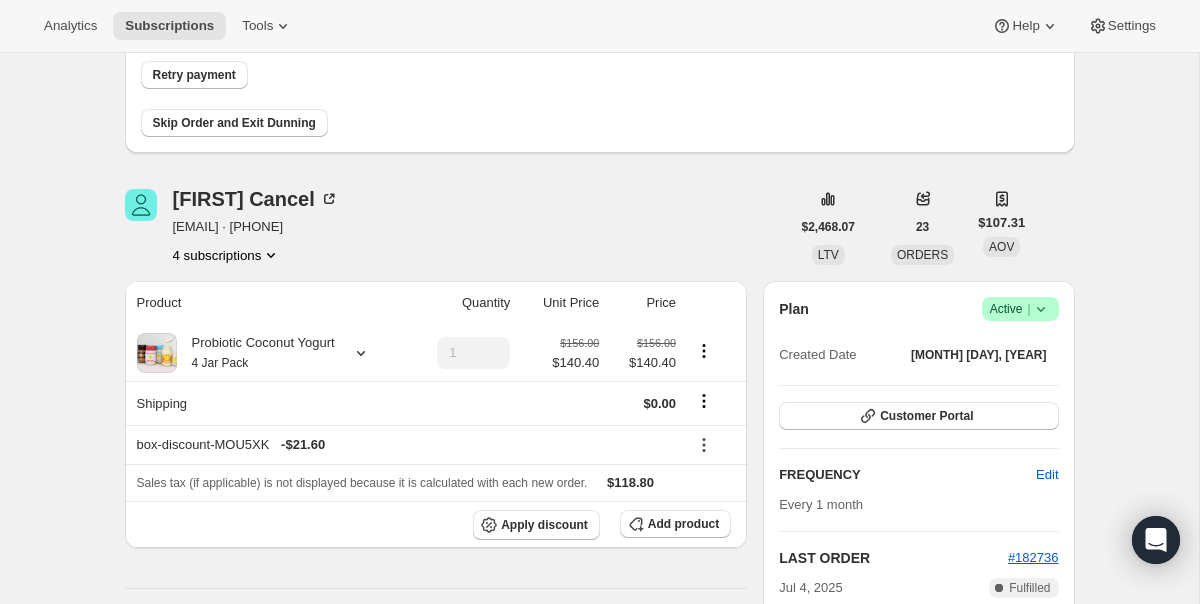 scroll, scrollTop: 185, scrollLeft: 0, axis: vertical 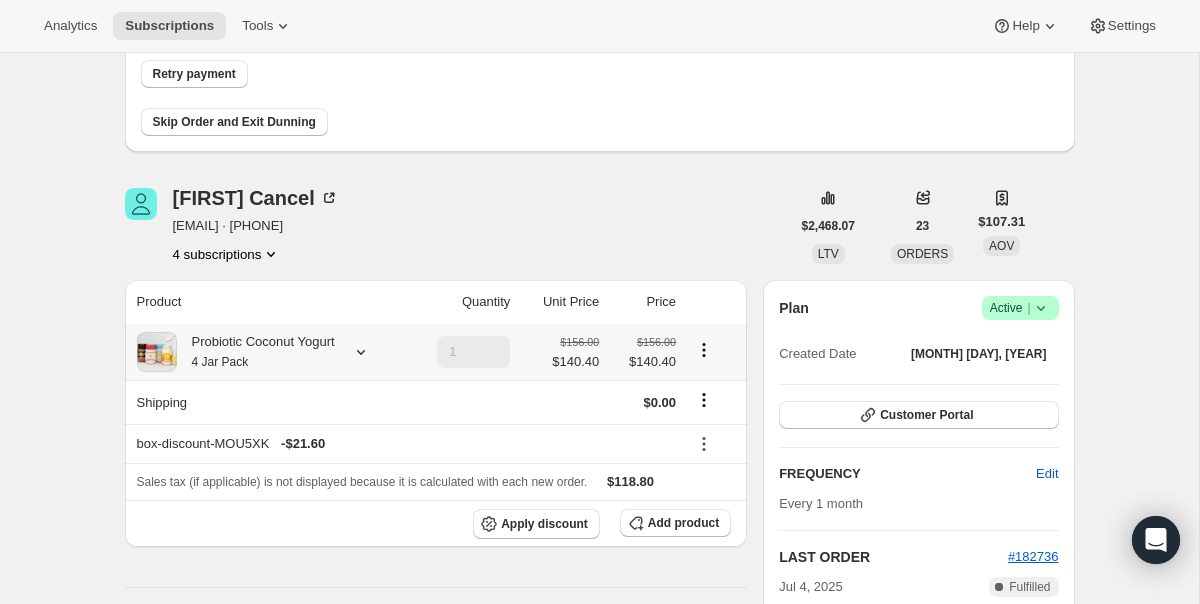 click on "Probiotic Coconut Yogurt  4  Jar Pack" at bounding box center (256, 352) 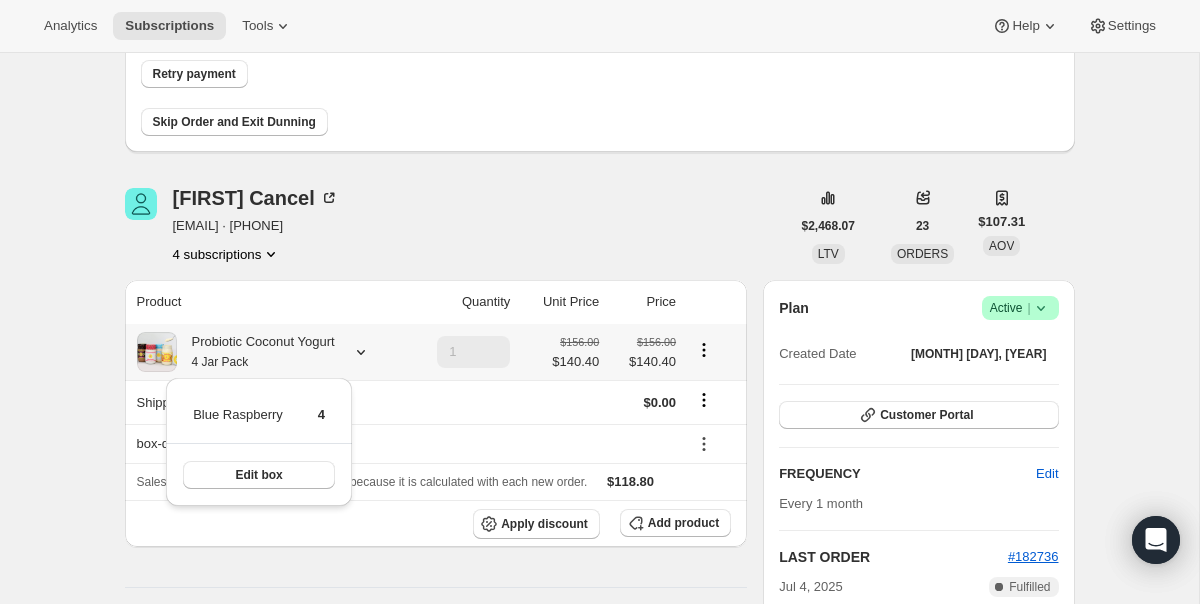 click on "Probiotic Coconut Yogurt  4  Jar Pack" at bounding box center (256, 352) 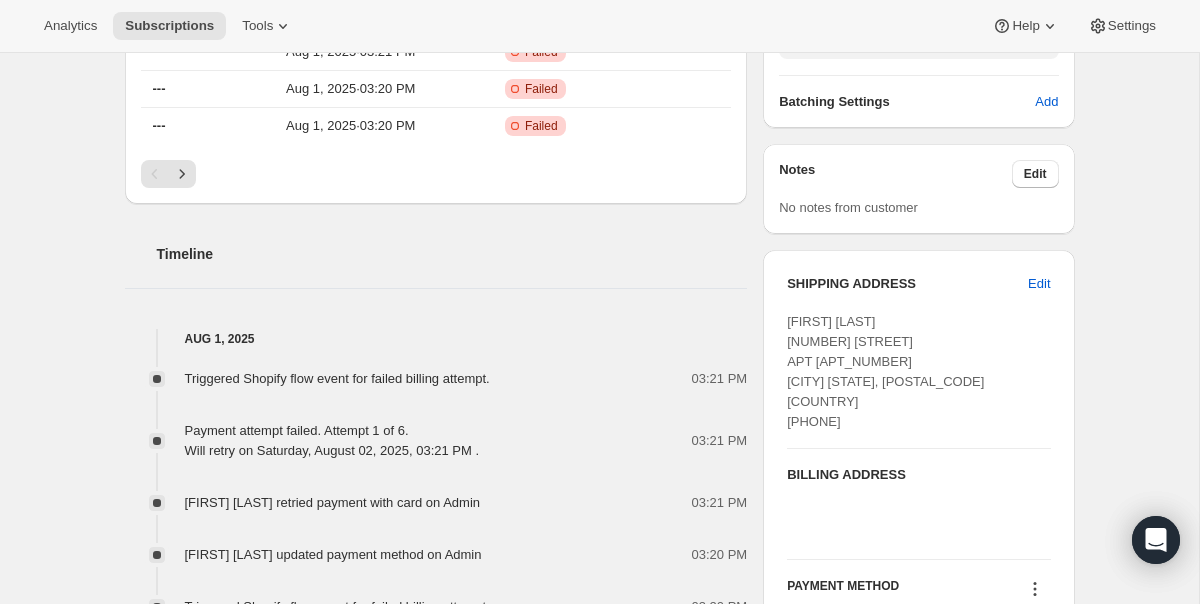 scroll, scrollTop: 857, scrollLeft: 0, axis: vertical 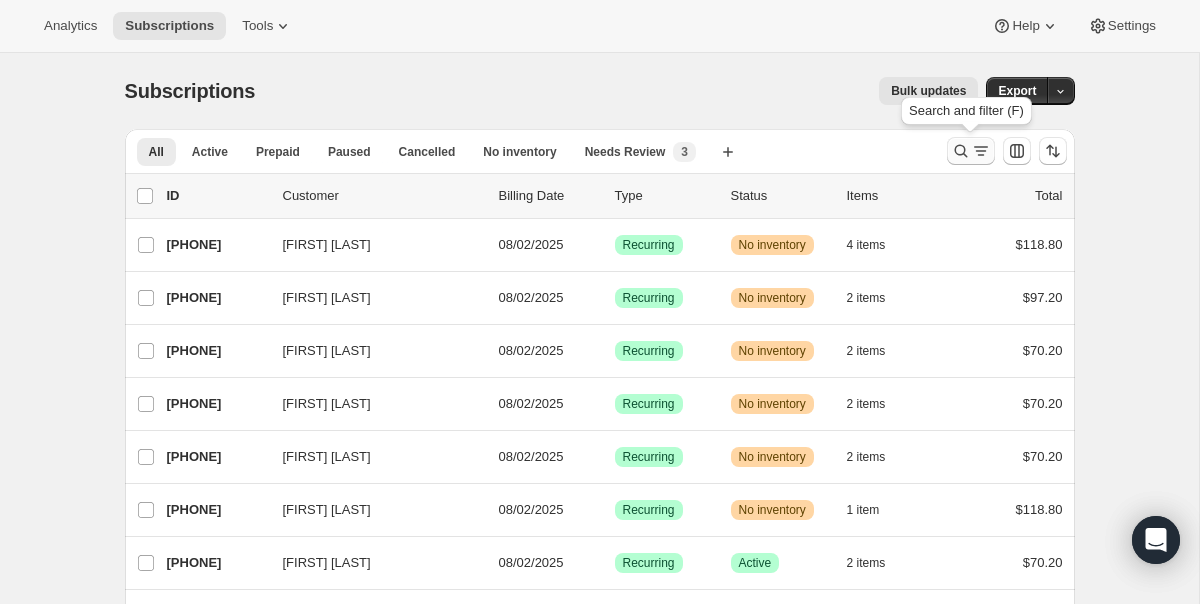 click 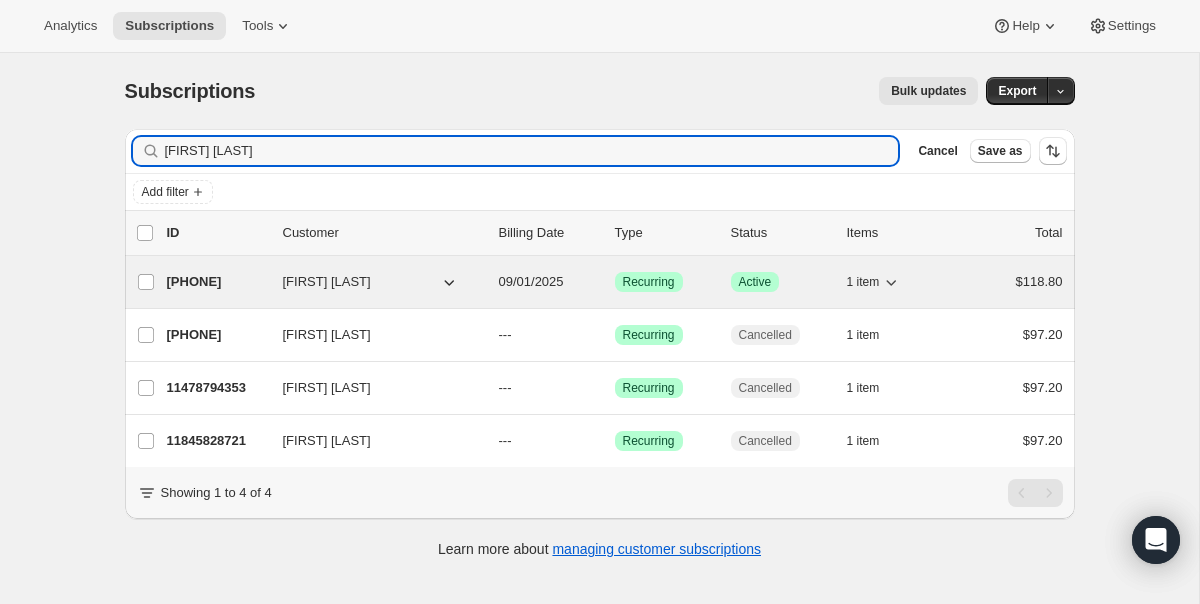 type on "[FIRST] [LAST]" 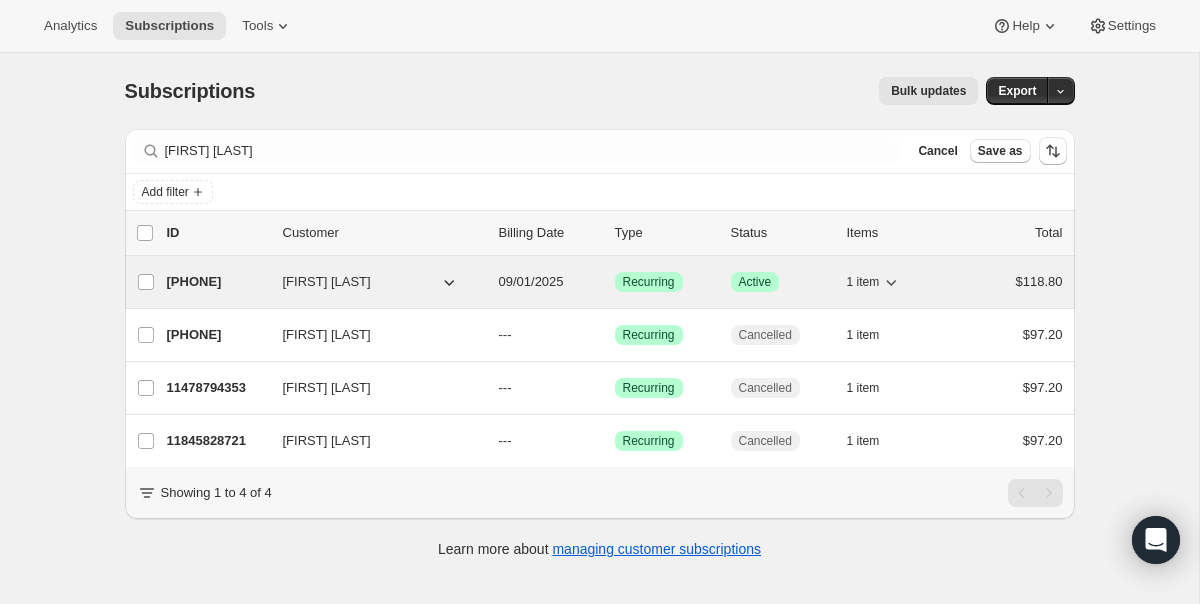 click on "[FIRST] [LAST]" at bounding box center [383, 282] 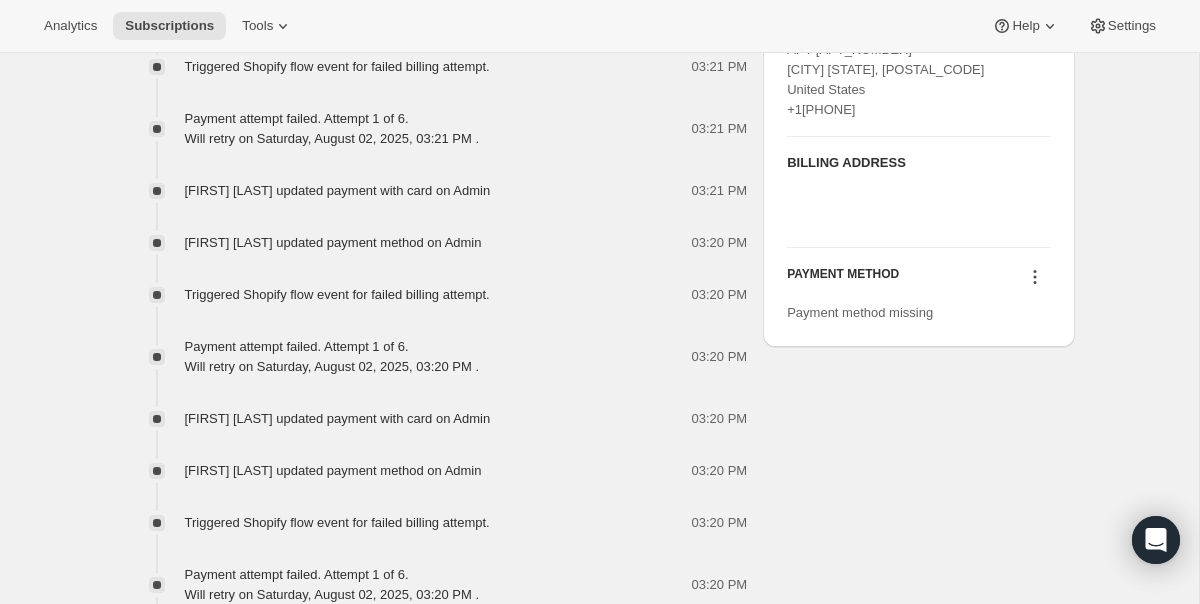 scroll, scrollTop: 1168, scrollLeft: 0, axis: vertical 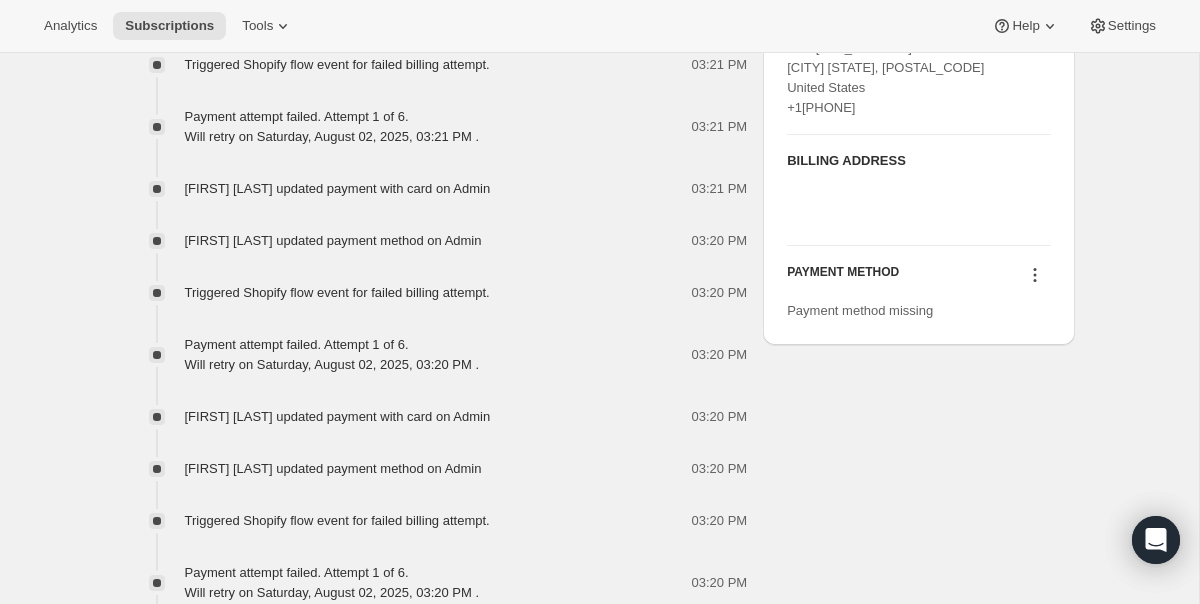 click 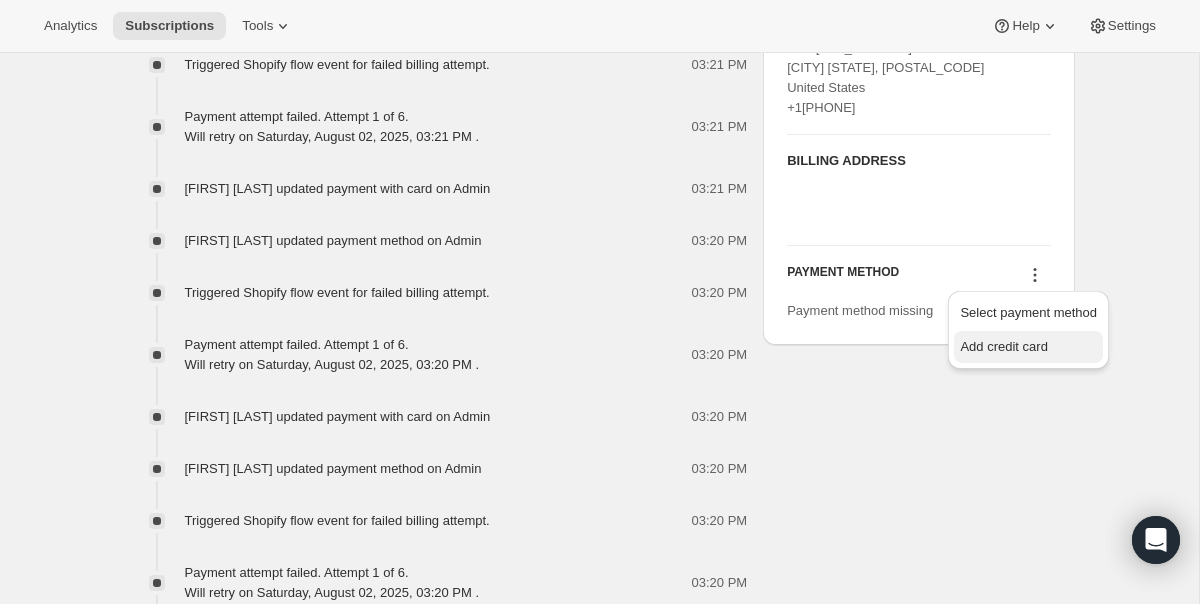 click on "Add credit card" at bounding box center [1003, 346] 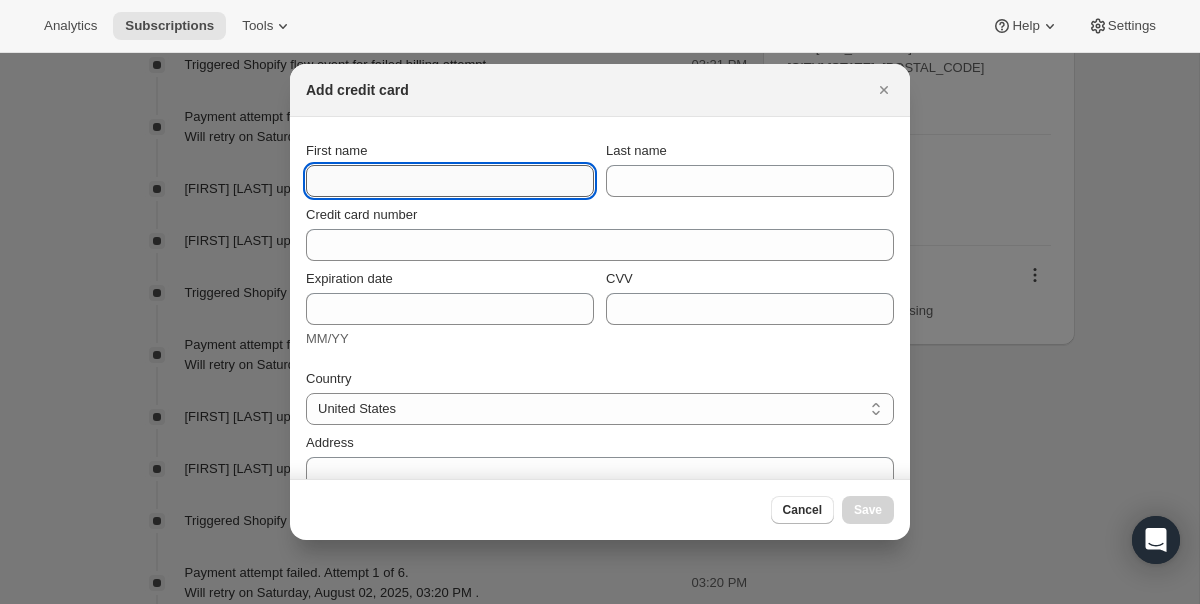 click on "First name" at bounding box center [450, 181] 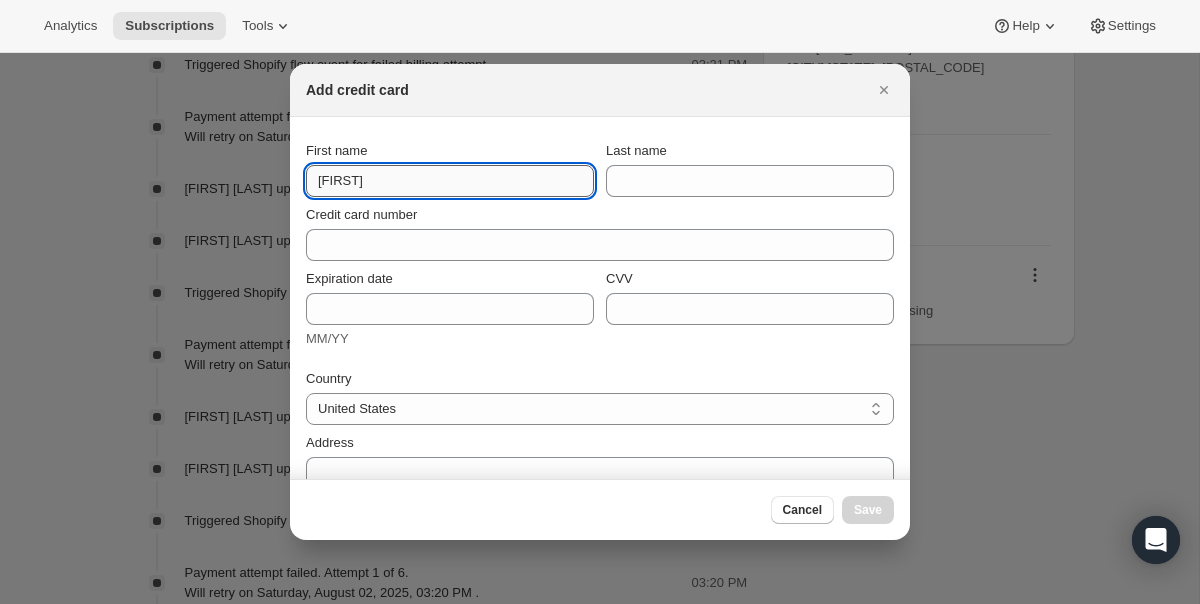 type on "[FIRST]" 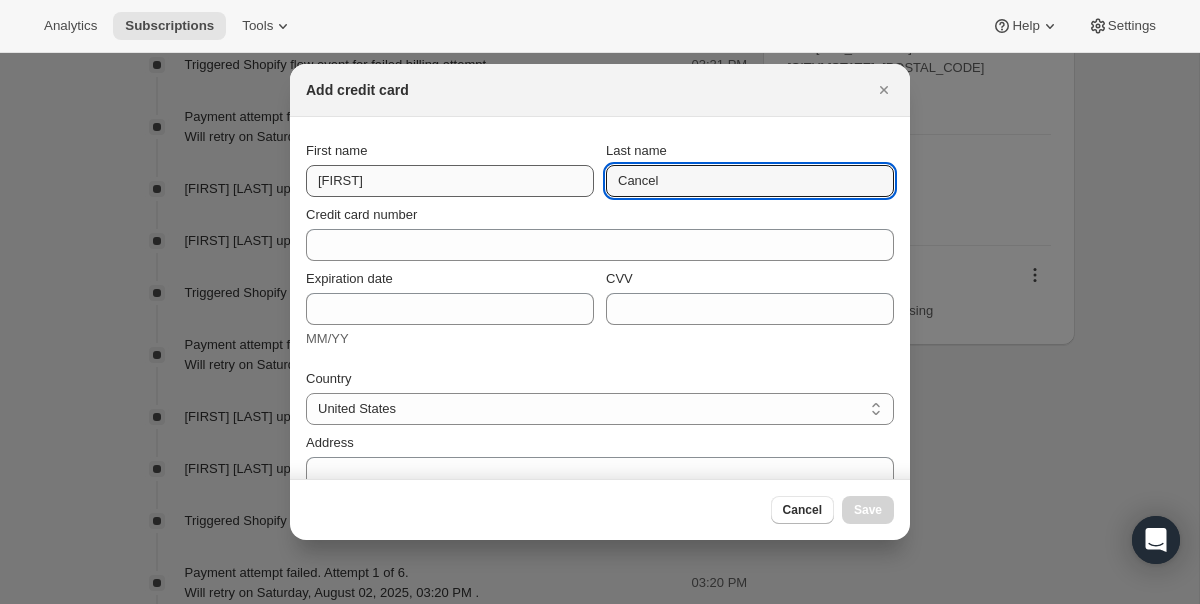 type on "Cancel" 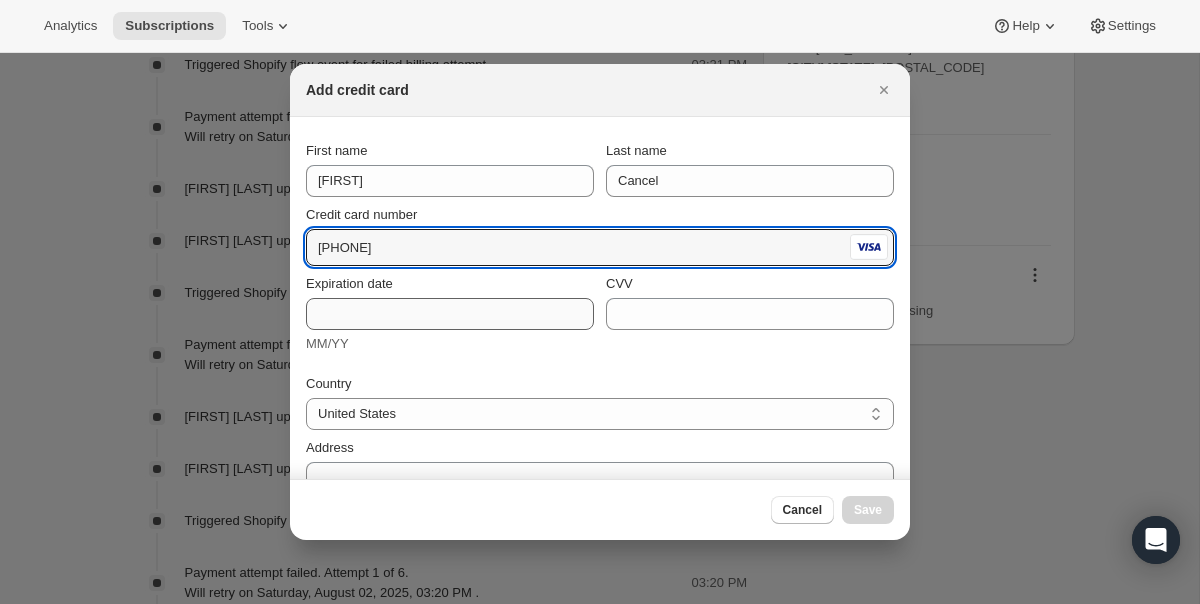 type on "[PHONE]" 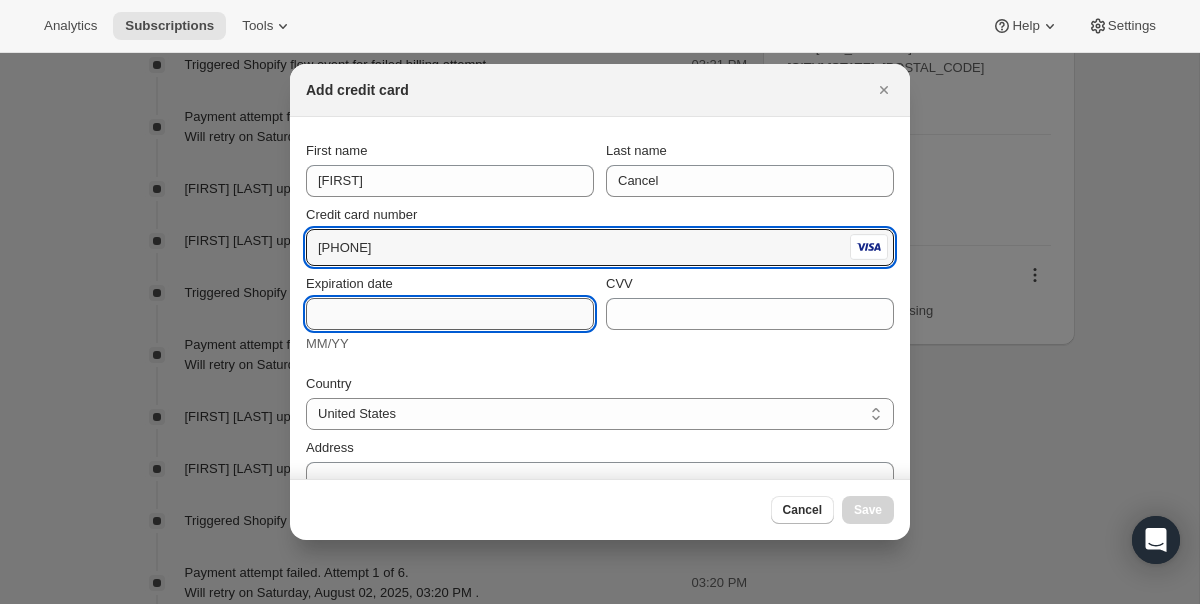 click on "Expiration date" at bounding box center [450, 314] 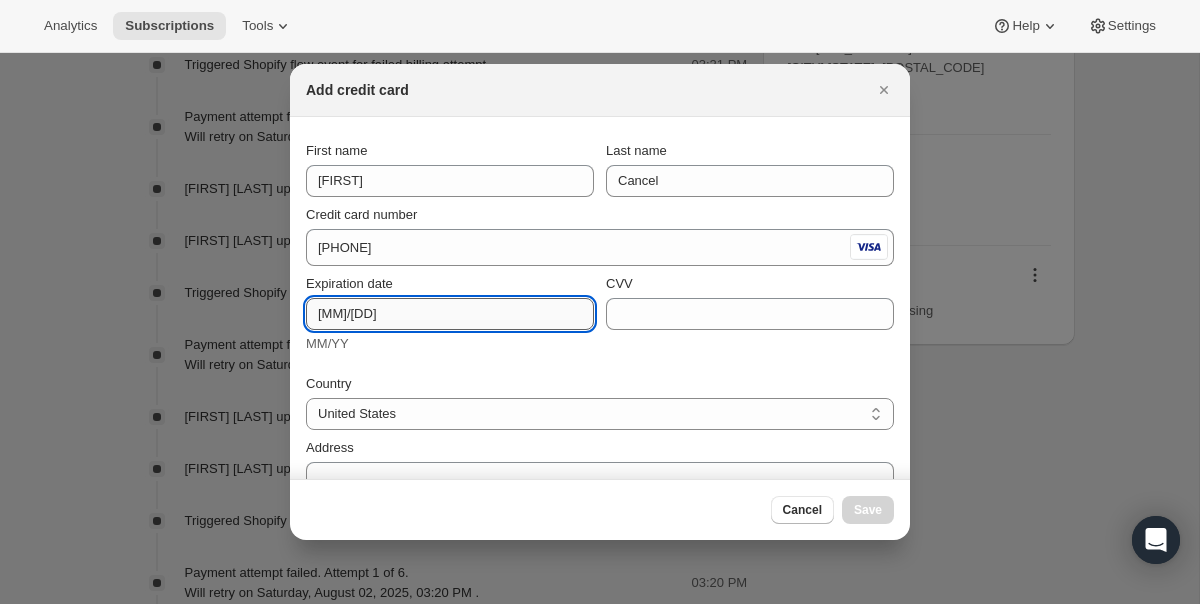 click on "[MM]/[DD]" at bounding box center (450, 314) 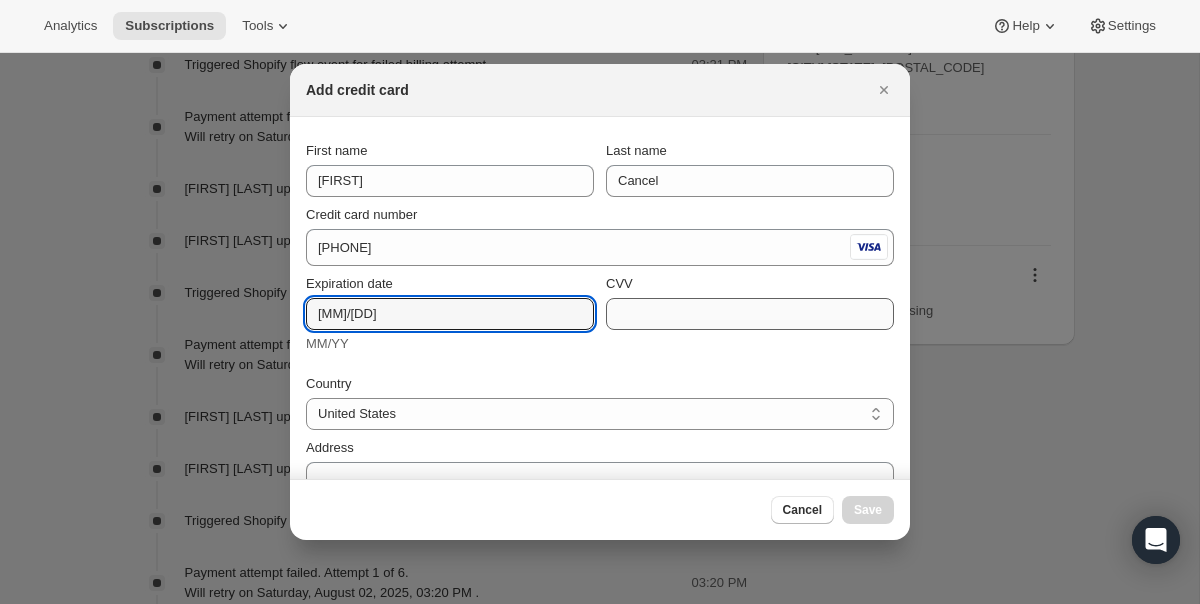 type on "[MM]/[DD]" 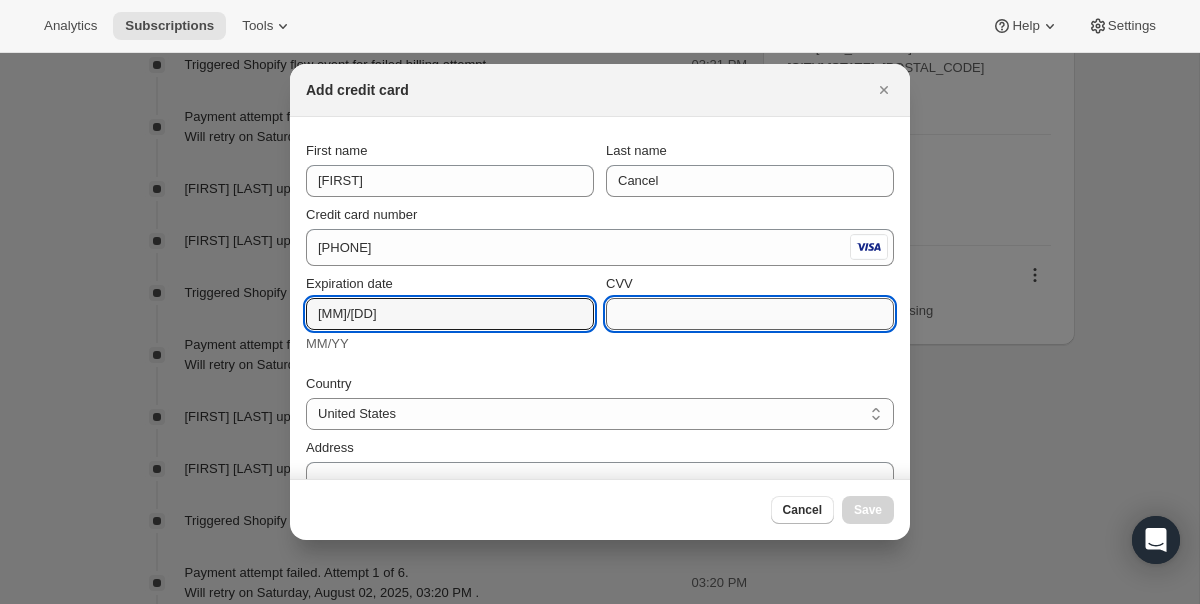 click on "CVV" at bounding box center [750, 314] 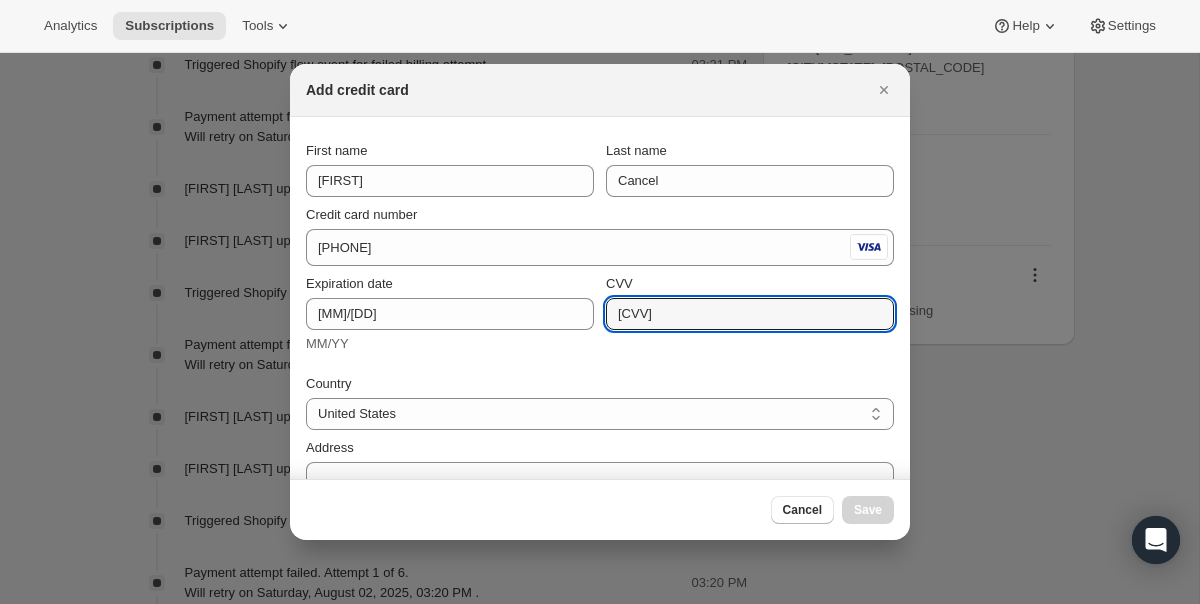 type on "[CVV]" 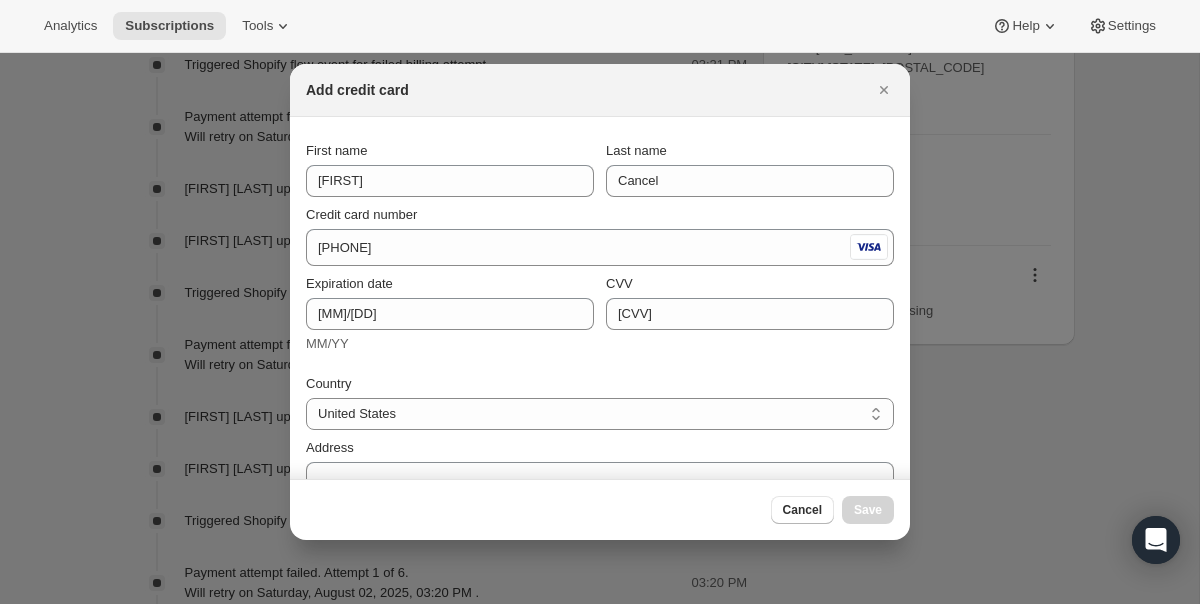 click on "MM/YY" at bounding box center (450, 344) 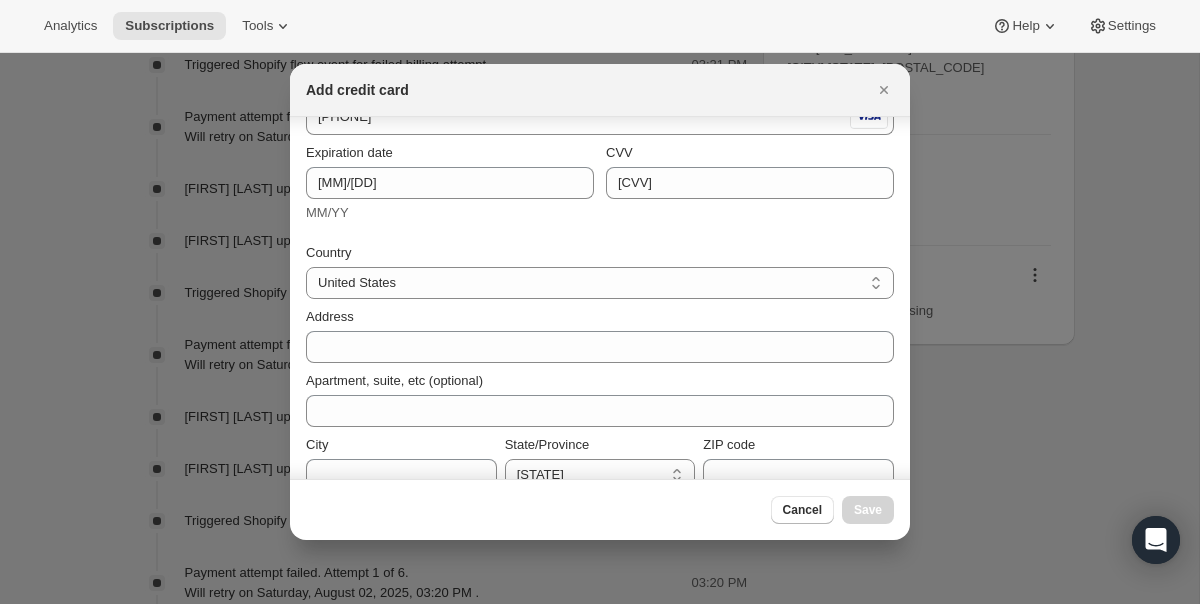 scroll, scrollTop: 155, scrollLeft: 0, axis: vertical 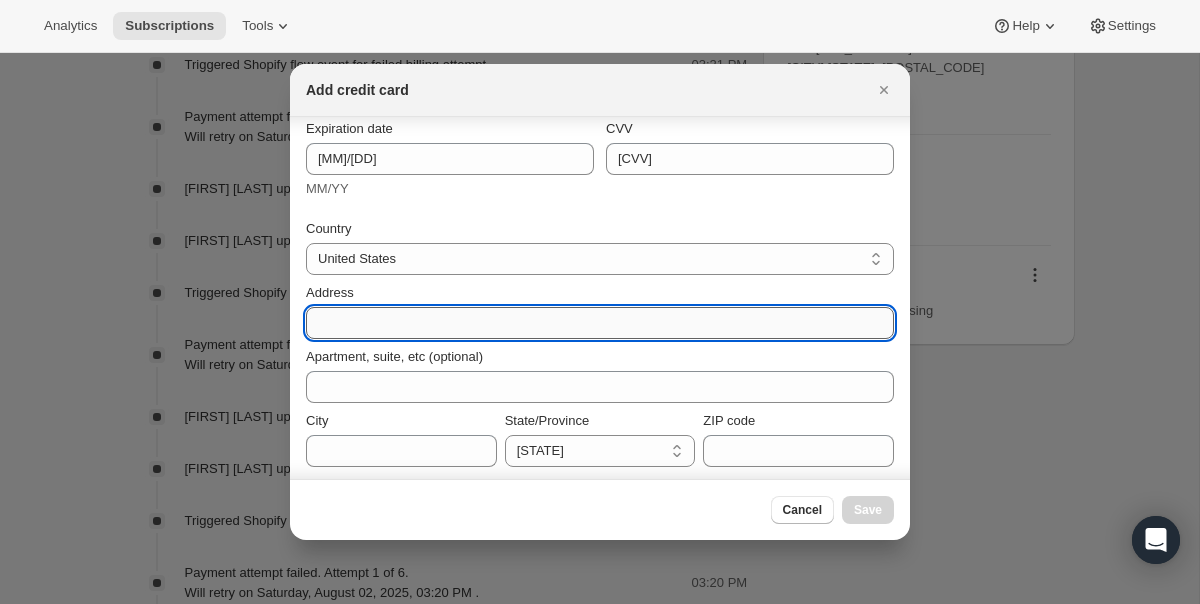 click on "Address" at bounding box center (600, 323) 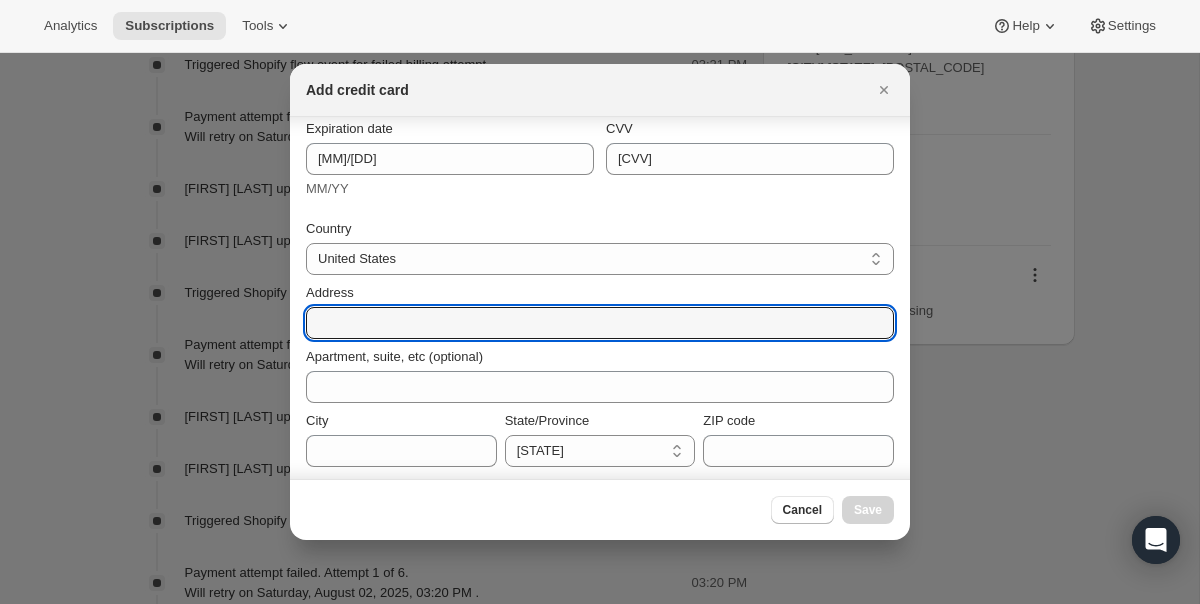 scroll, scrollTop: 222, scrollLeft: 0, axis: vertical 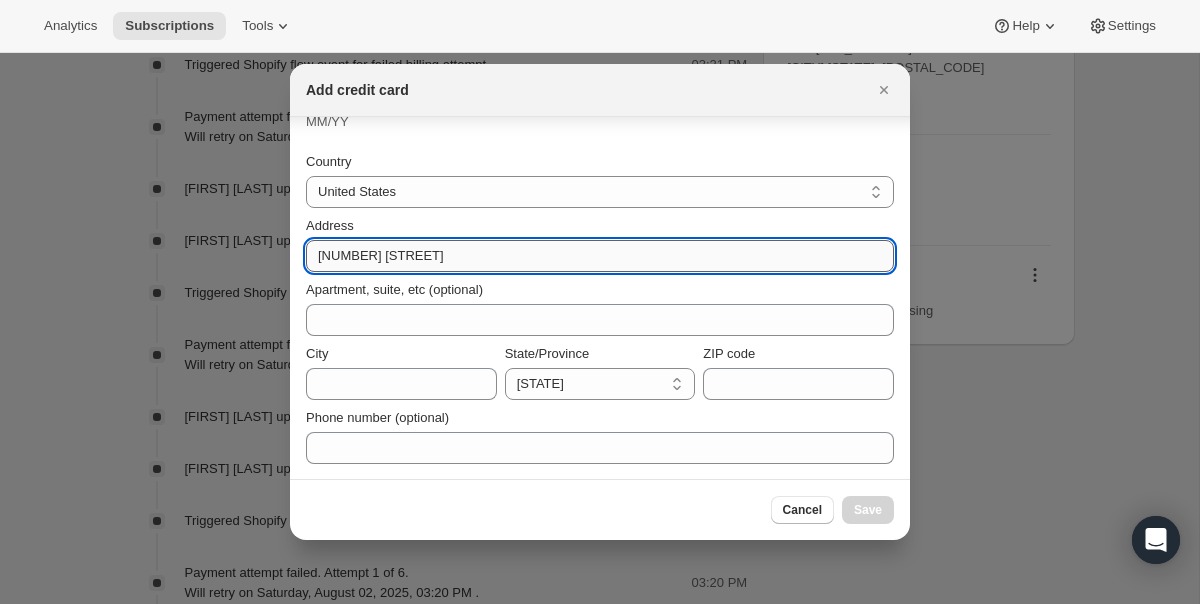 type on "[NUMBER] [STREET]" 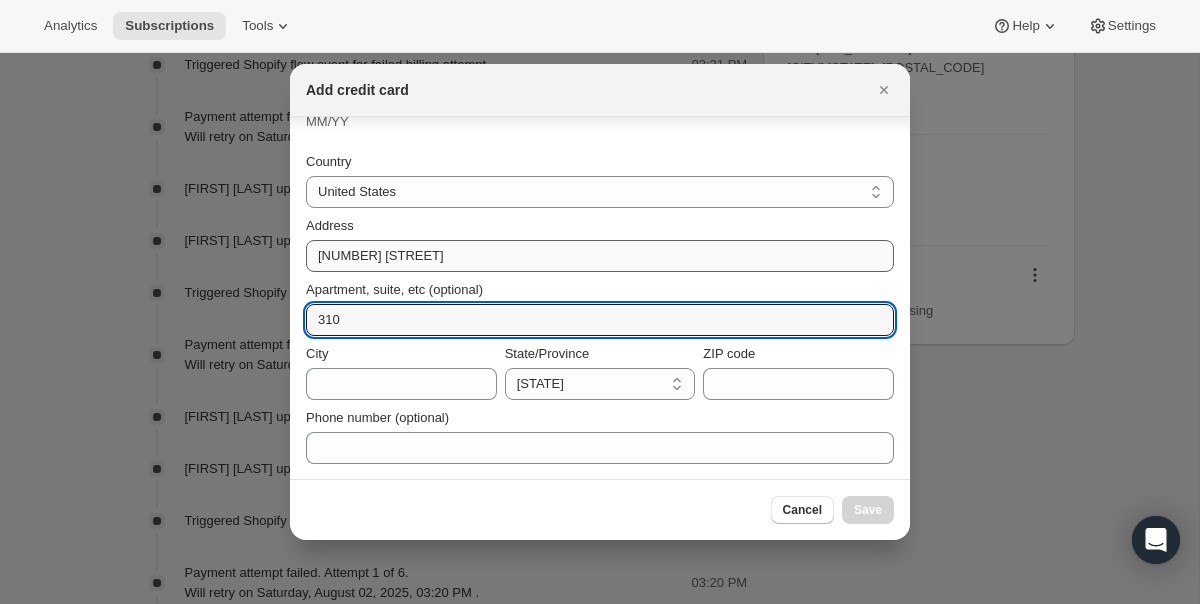 type on "310" 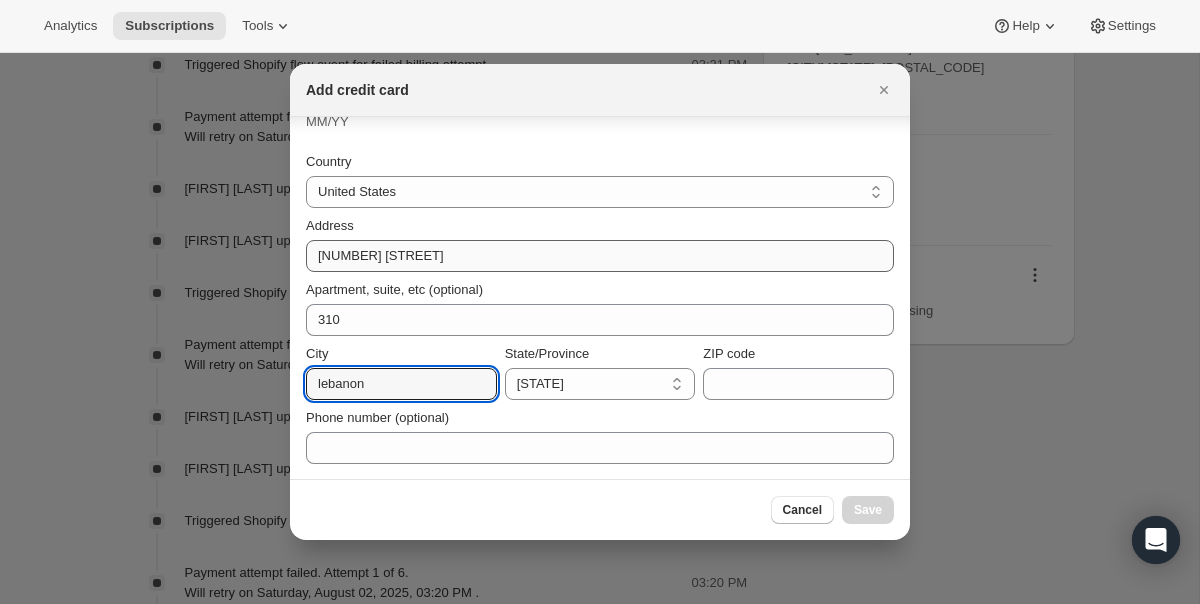 type on "lebanon" 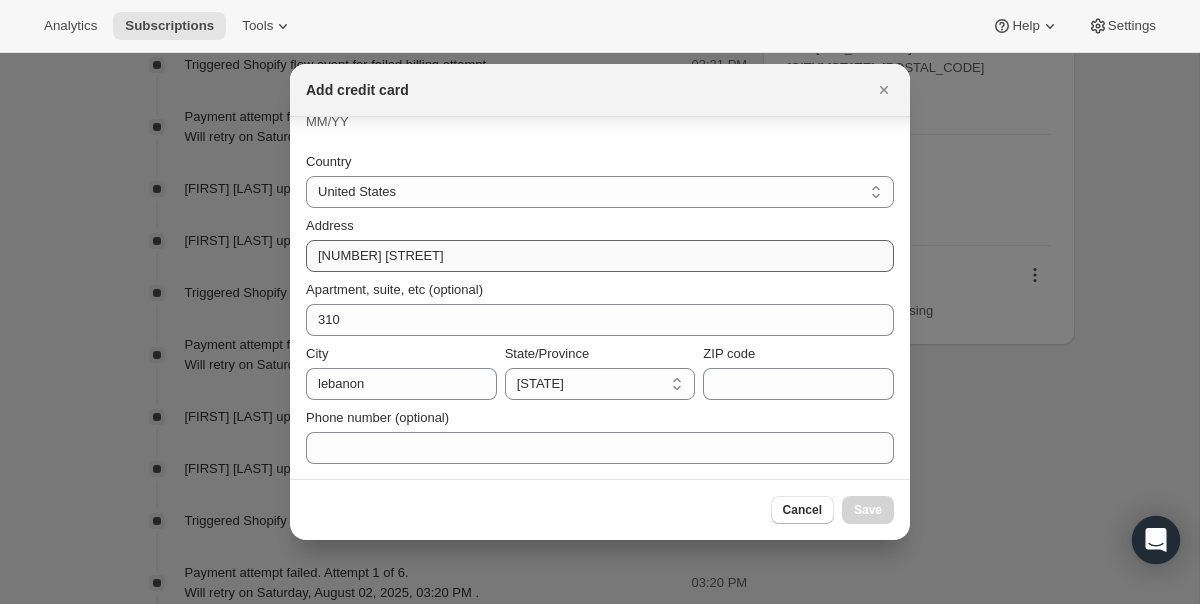 select on "[STATE_CODE]" 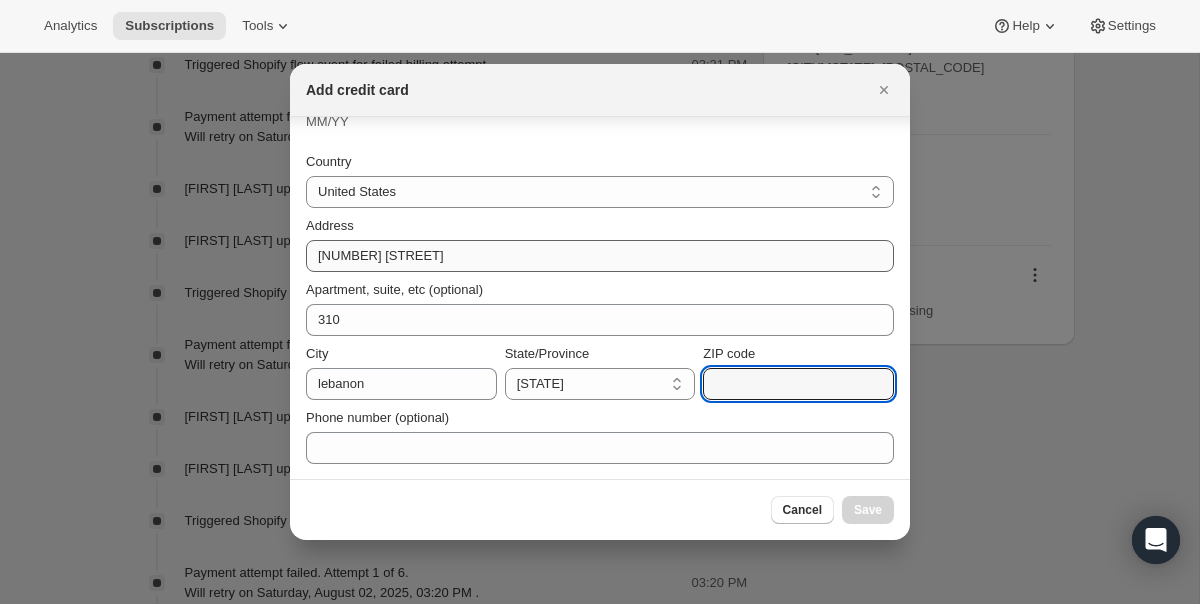 type on "0" 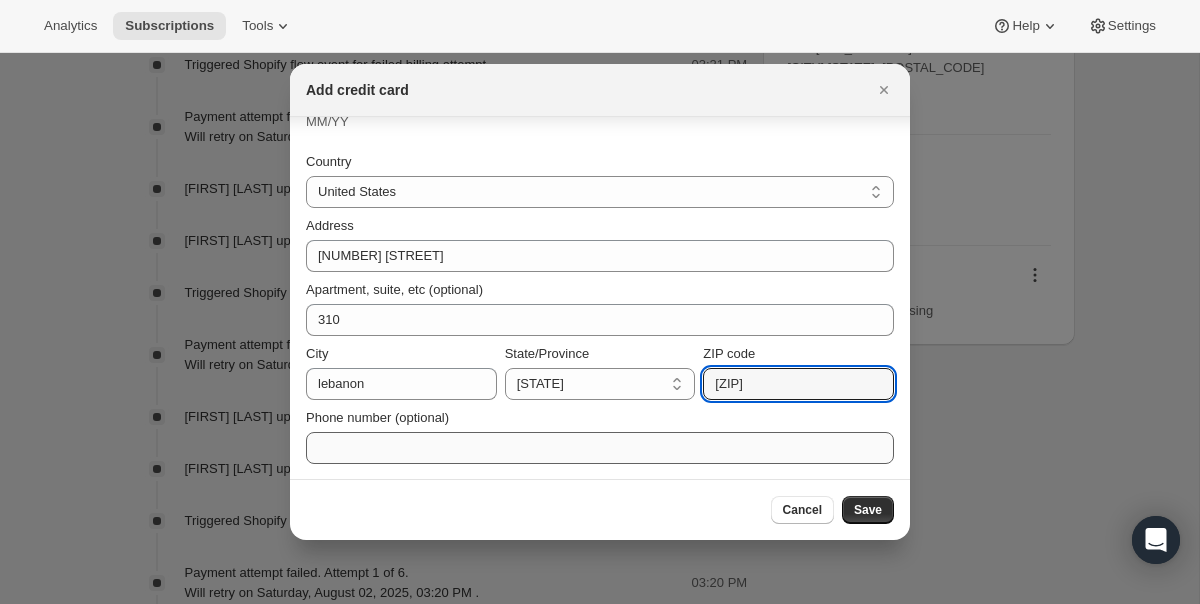 type on "[ZIP]" 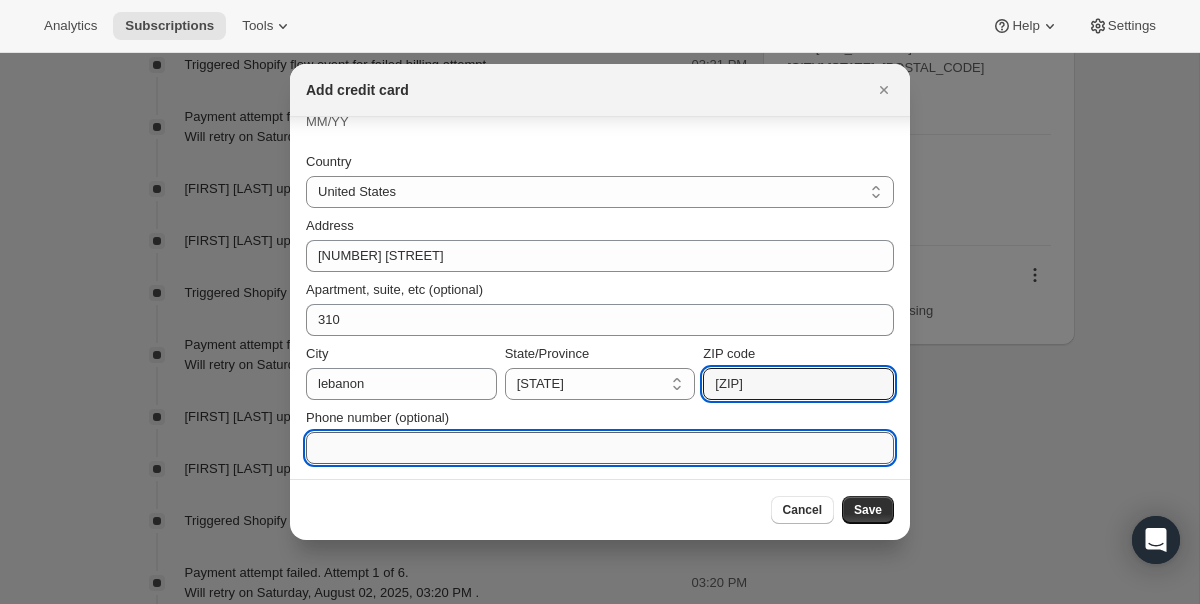 click on "Phone number (optional)" at bounding box center [600, 448] 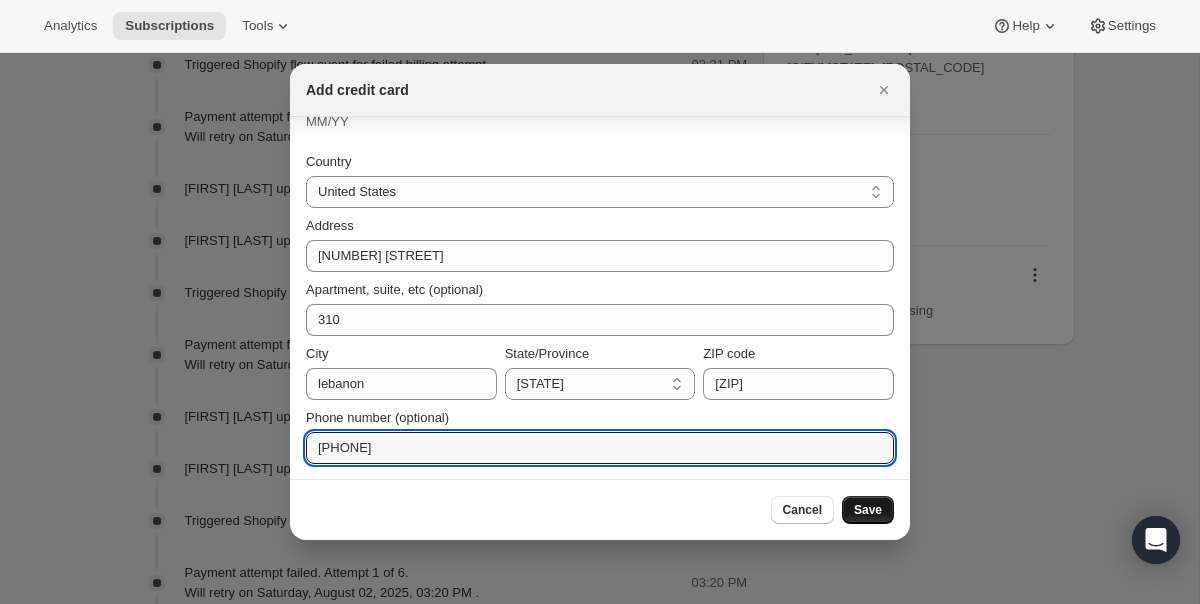 type on "[PHONE]" 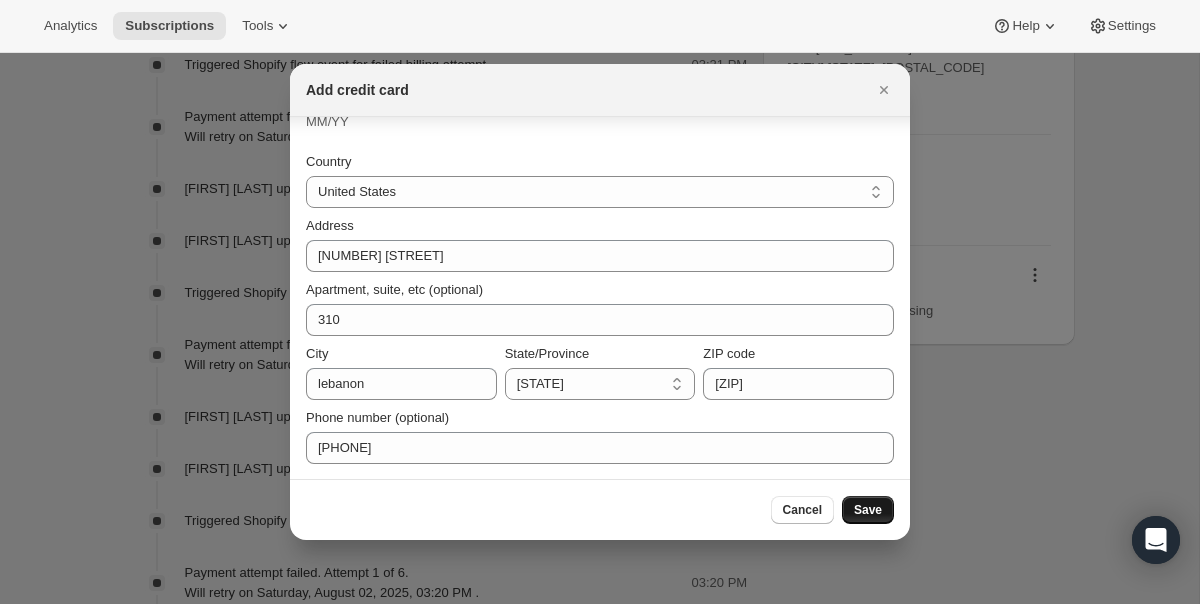 click on "Save" at bounding box center (868, 510) 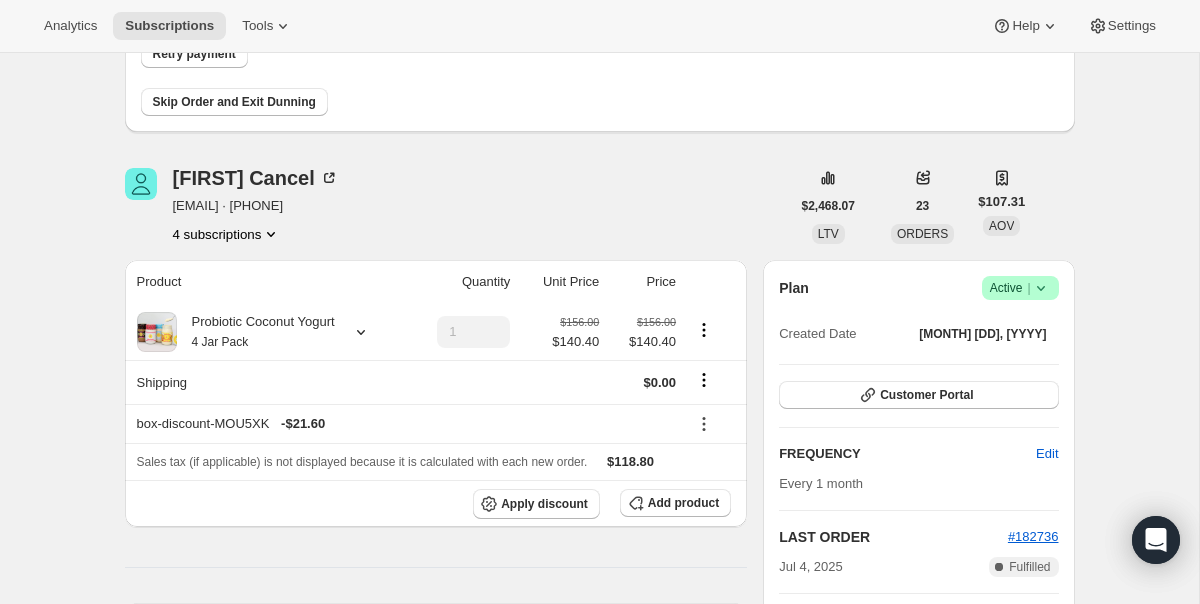 scroll, scrollTop: 22, scrollLeft: 0, axis: vertical 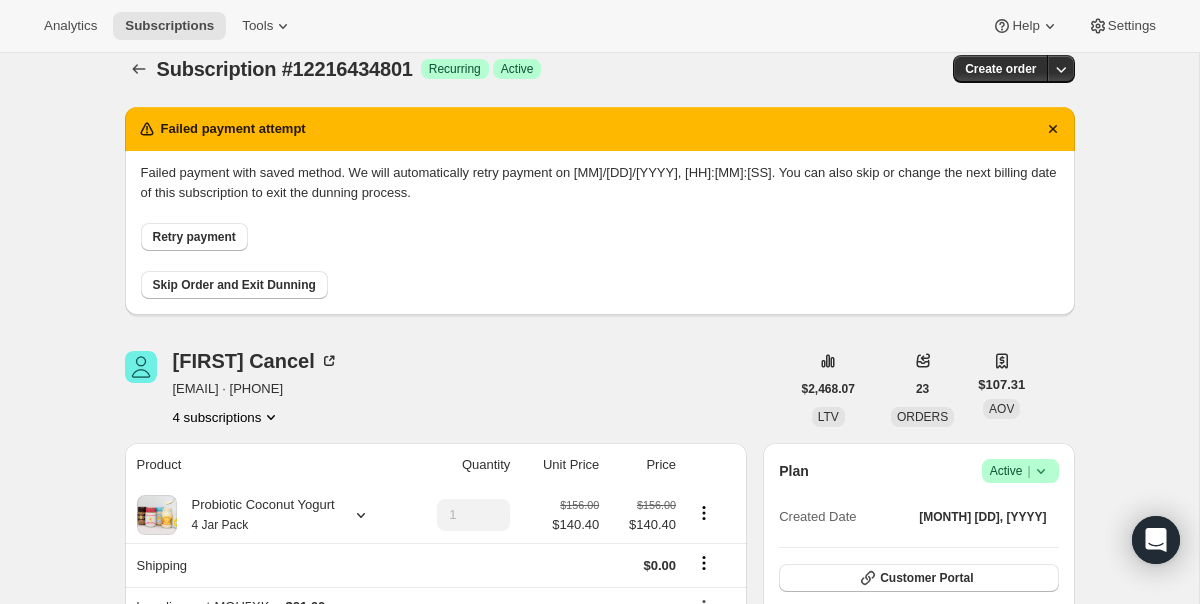click on "Retry payment" at bounding box center (194, 237) 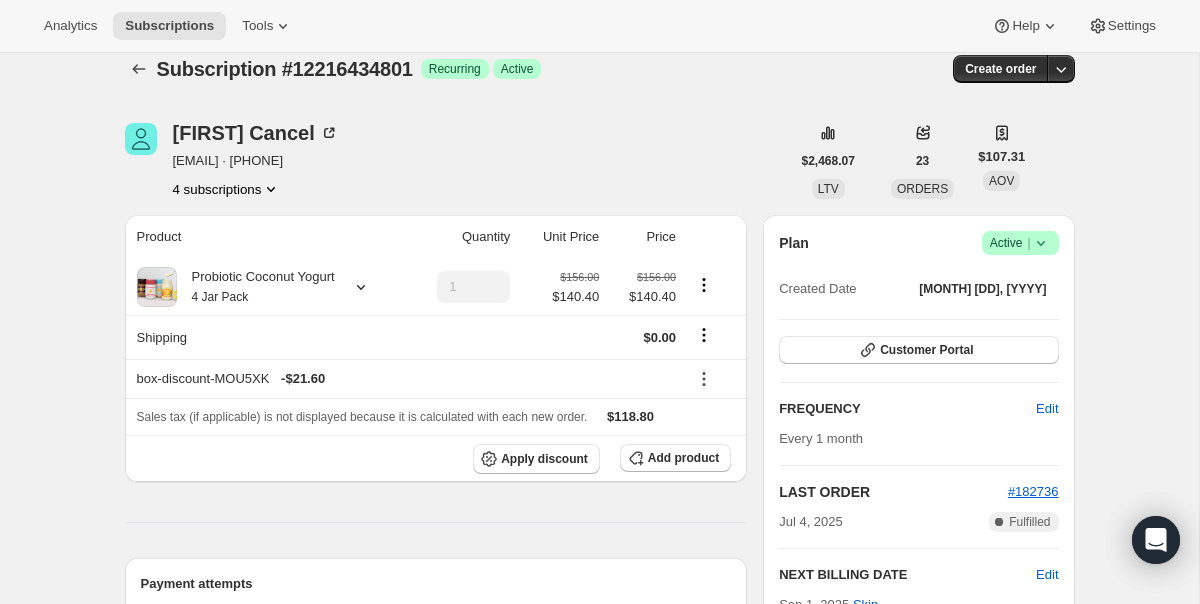 scroll, scrollTop: 0, scrollLeft: 0, axis: both 